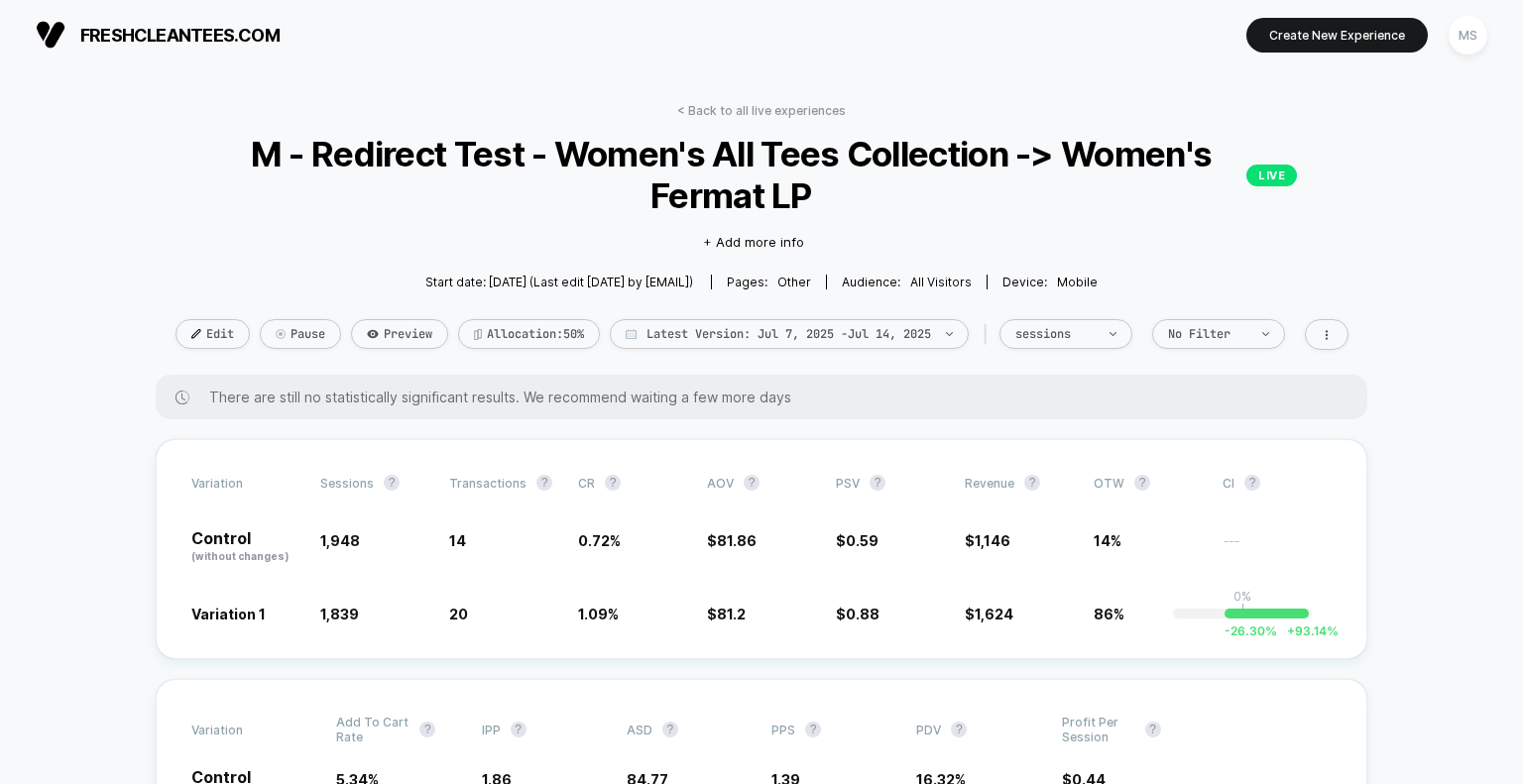 scroll, scrollTop: 0, scrollLeft: 0, axis: both 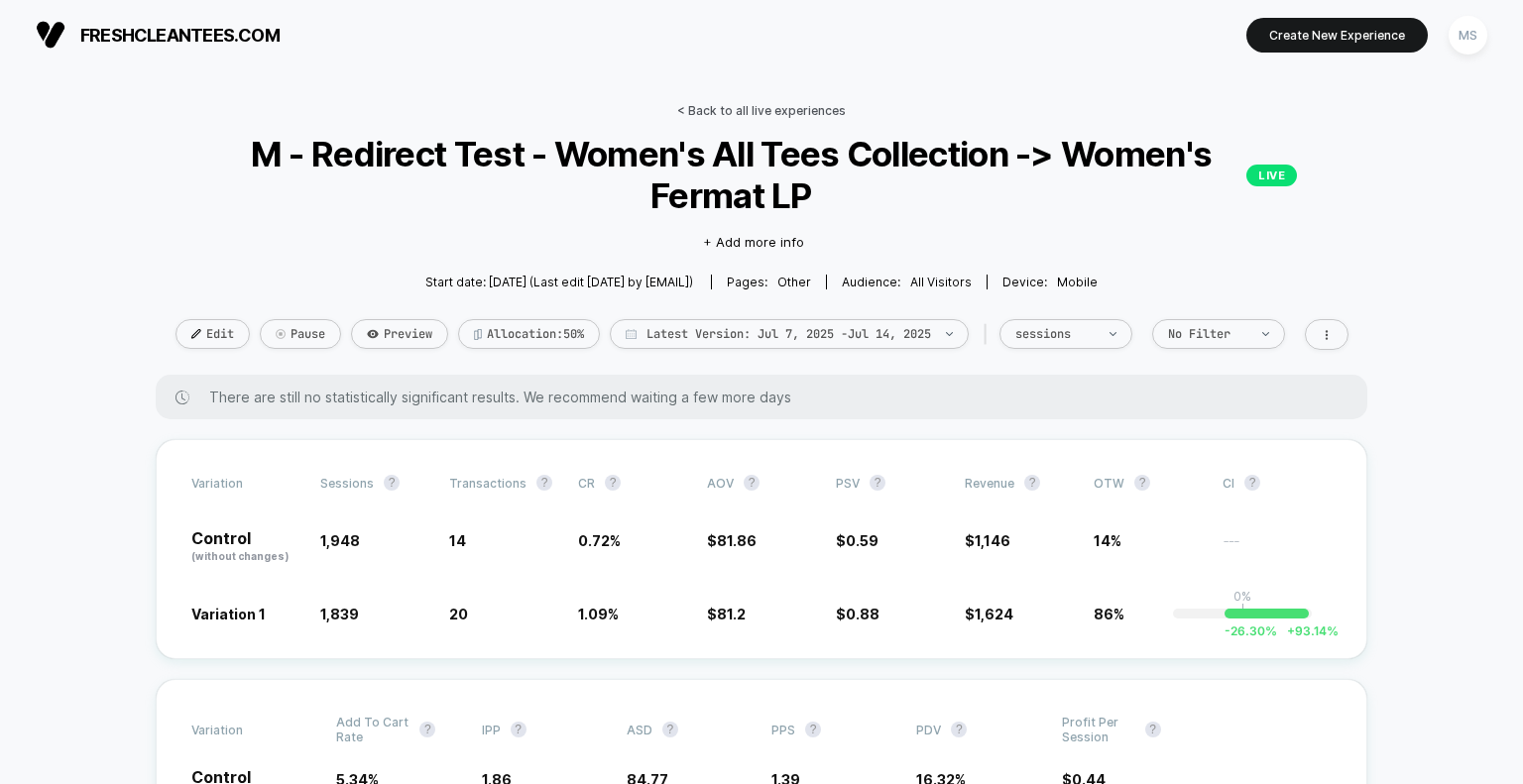 click on "< Back to all live experiences" at bounding box center (762, 110) 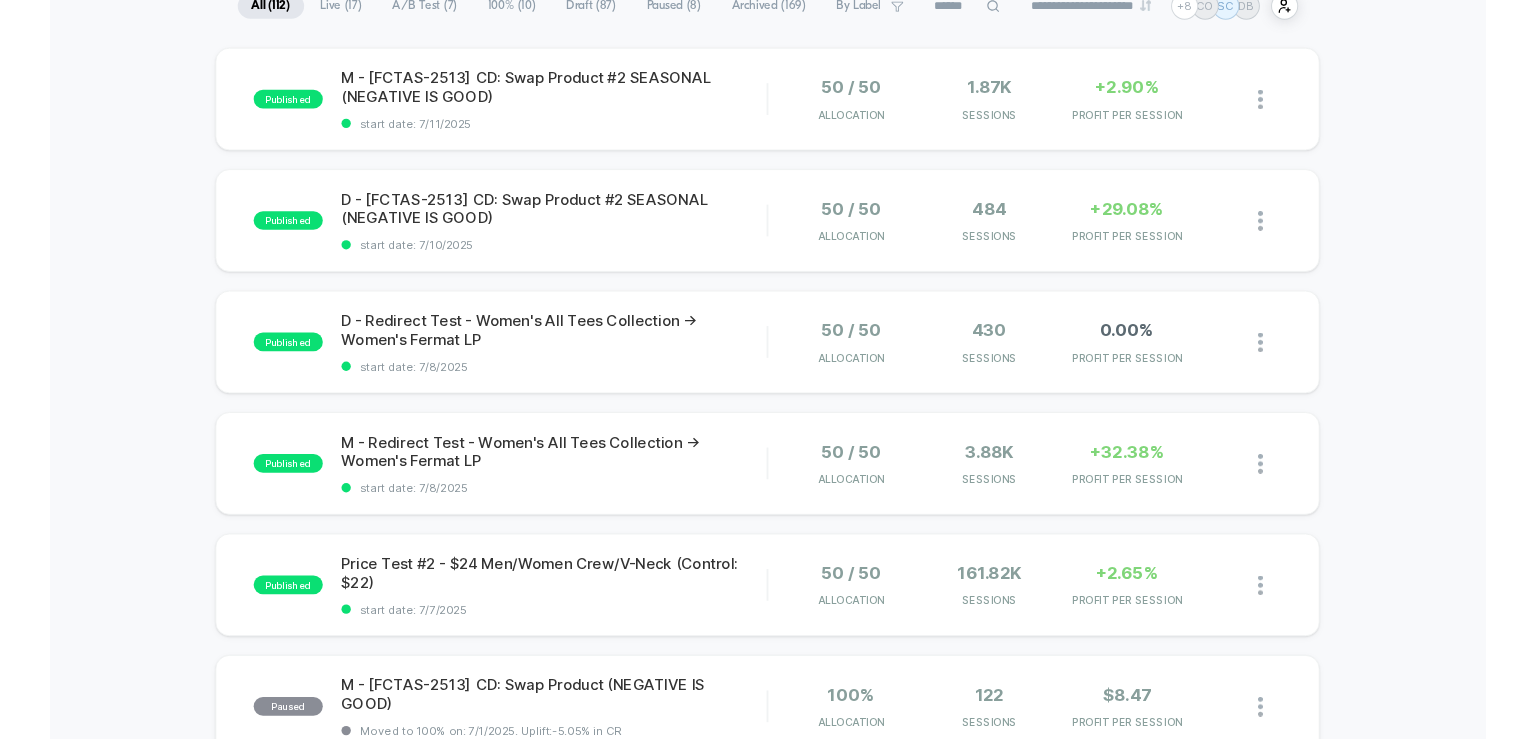 scroll, scrollTop: 200, scrollLeft: 0, axis: vertical 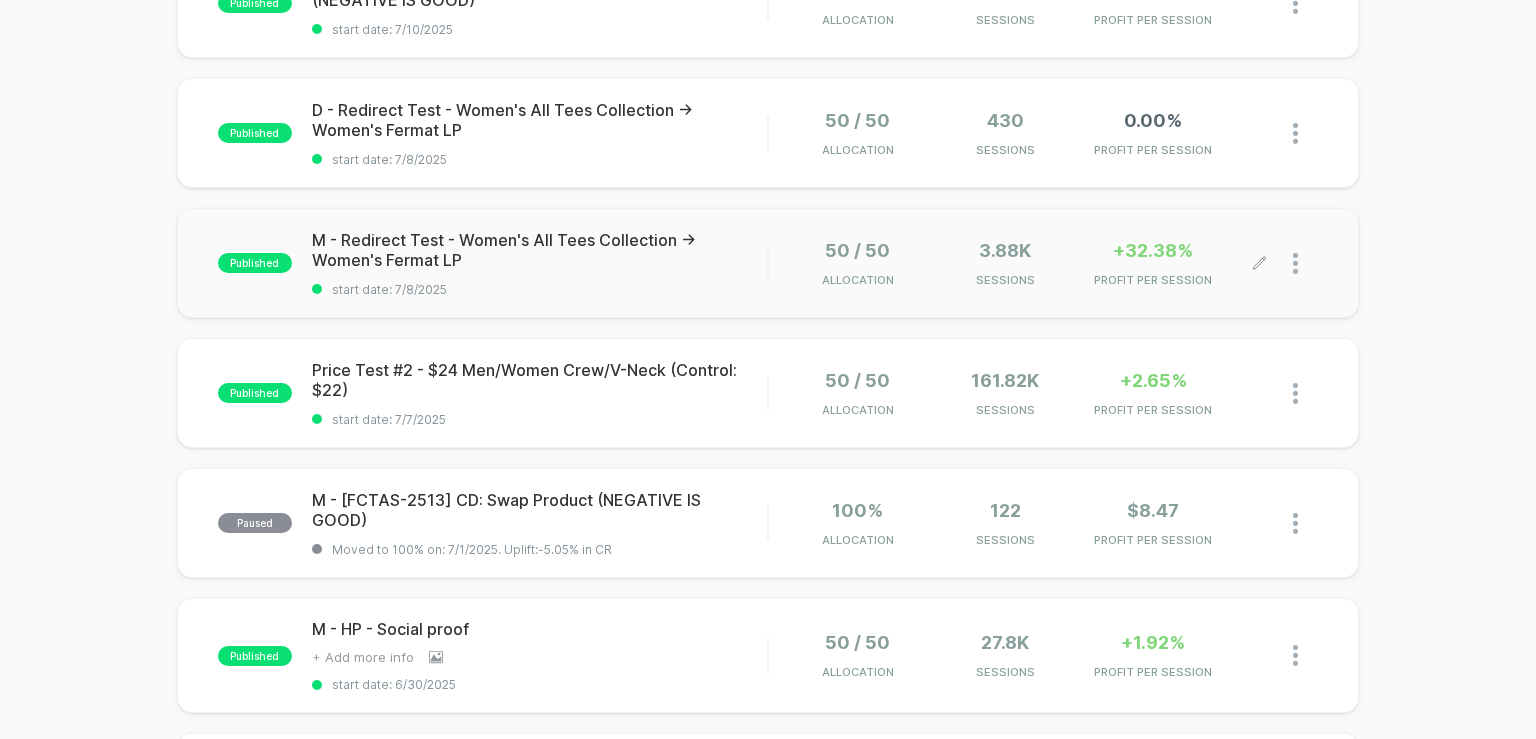 click at bounding box center (1305, 263) 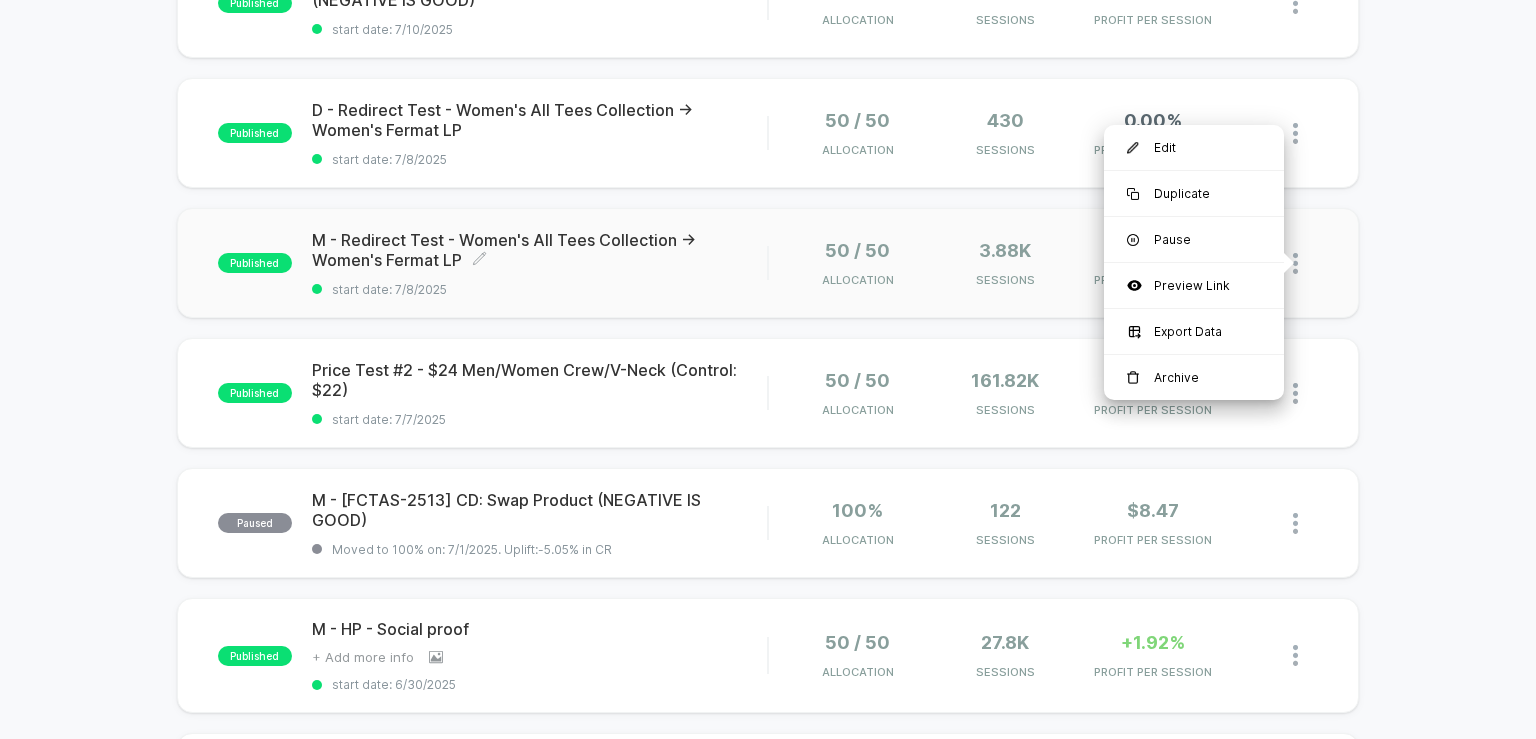 click on "M - Redirect Test - Women's All Tees Collection -> Women's Fermat LP Click to edit experience details" at bounding box center [540, 250] 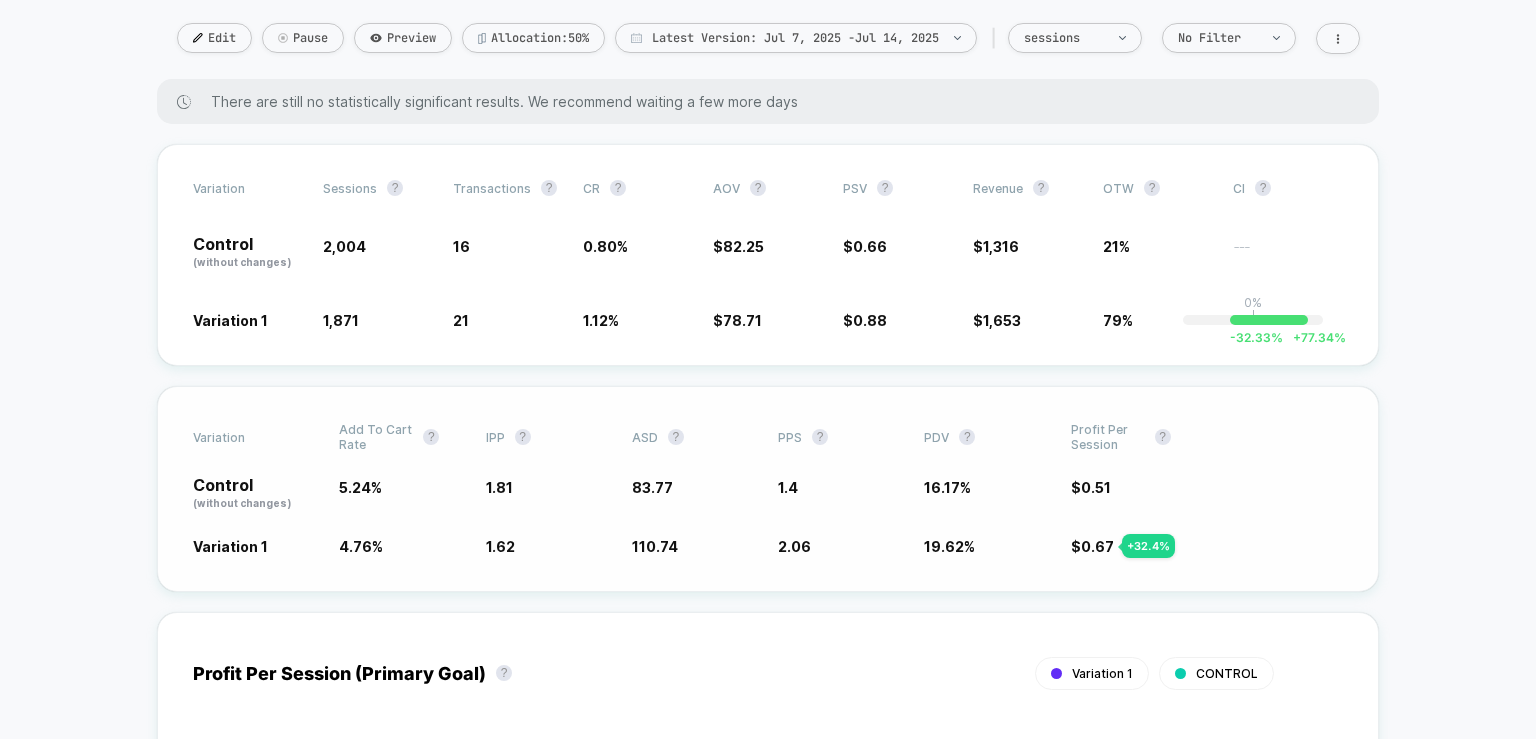 scroll, scrollTop: 300, scrollLeft: 0, axis: vertical 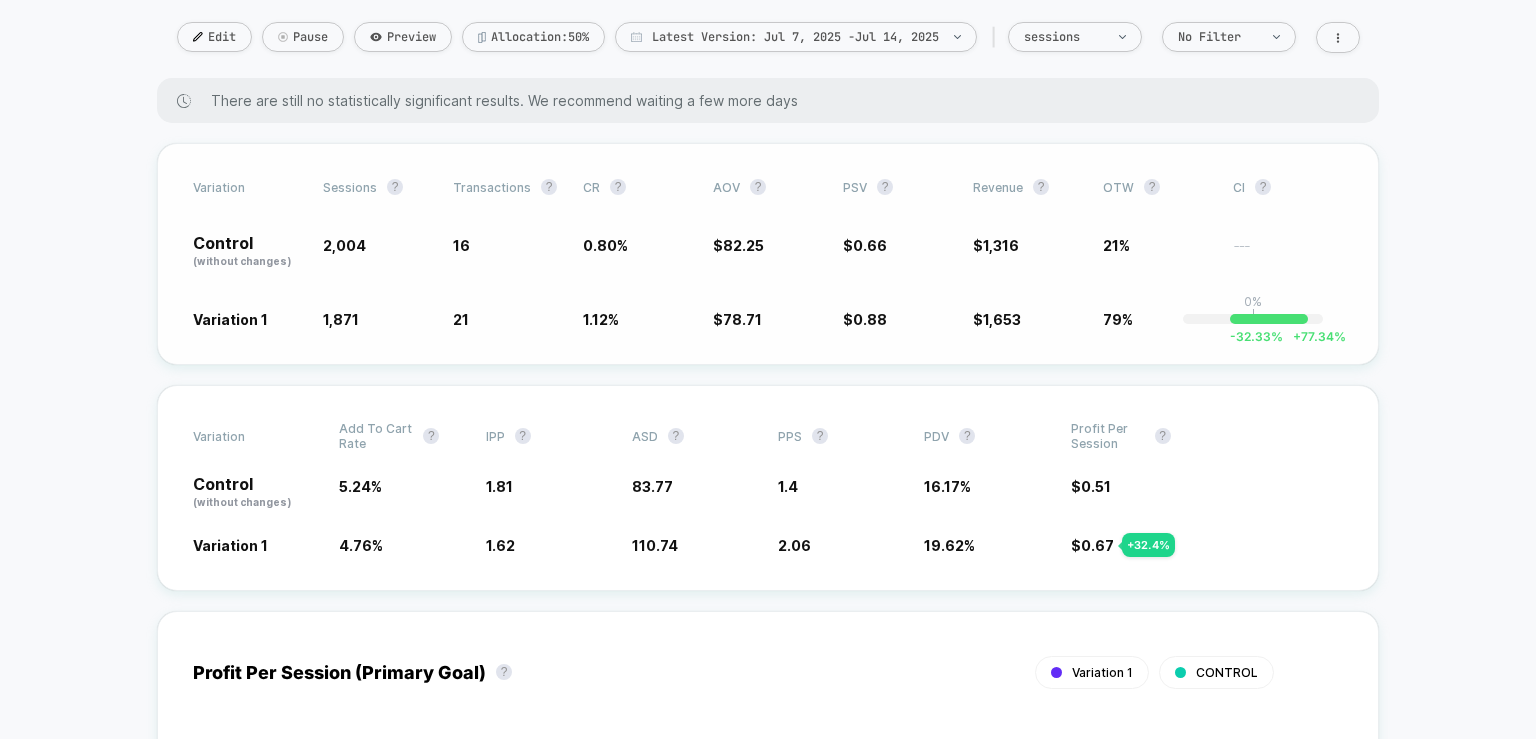 drag, startPoint x: 452, startPoint y: 181, endPoint x: 464, endPoint y: 268, distance: 87.823685 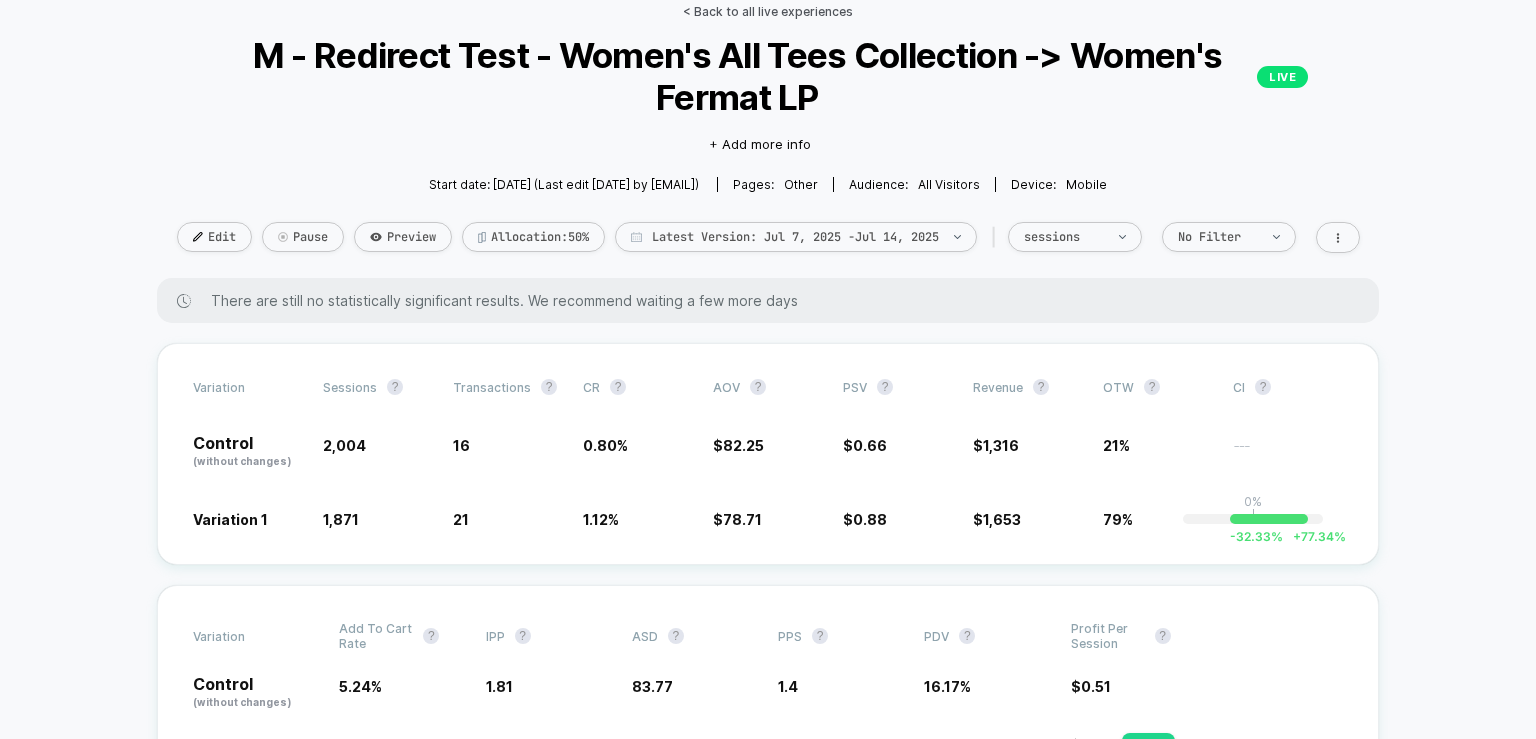 click on "< Back to all live experiences" at bounding box center [768, 11] 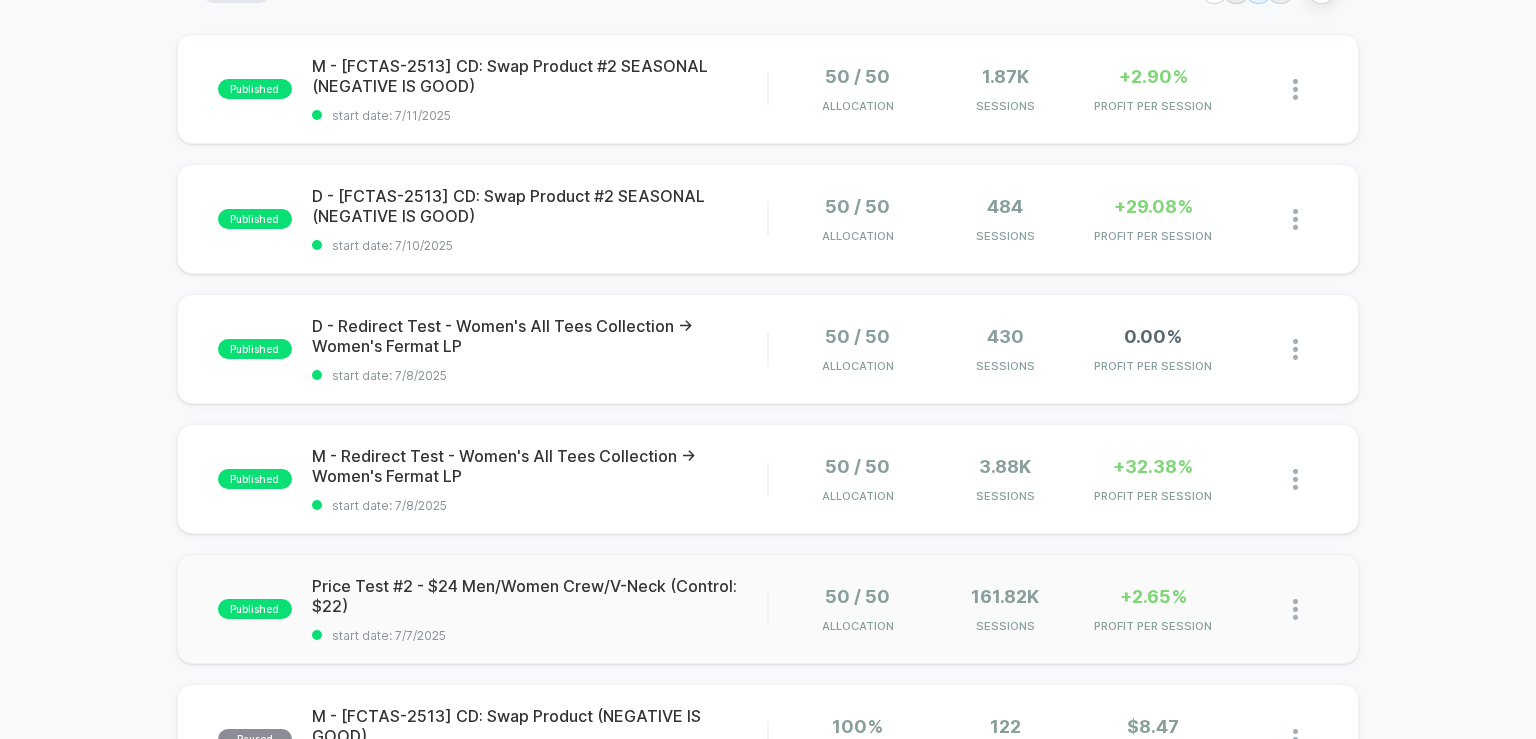 scroll, scrollTop: 200, scrollLeft: 0, axis: vertical 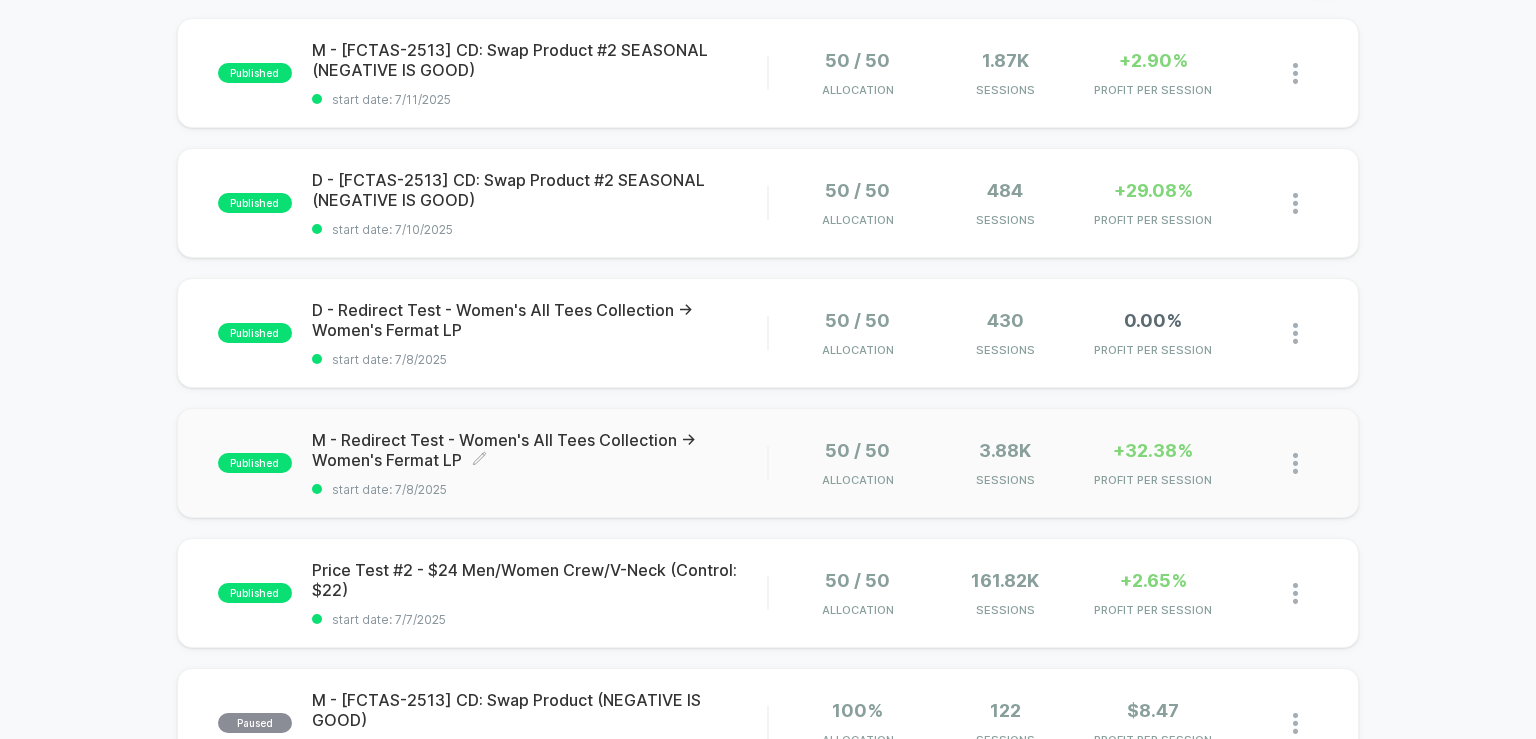 click on "M - Redirect Test - Women's All Tees Collection -> Women's Fermat LP Click to edit experience details" at bounding box center (540, 450) 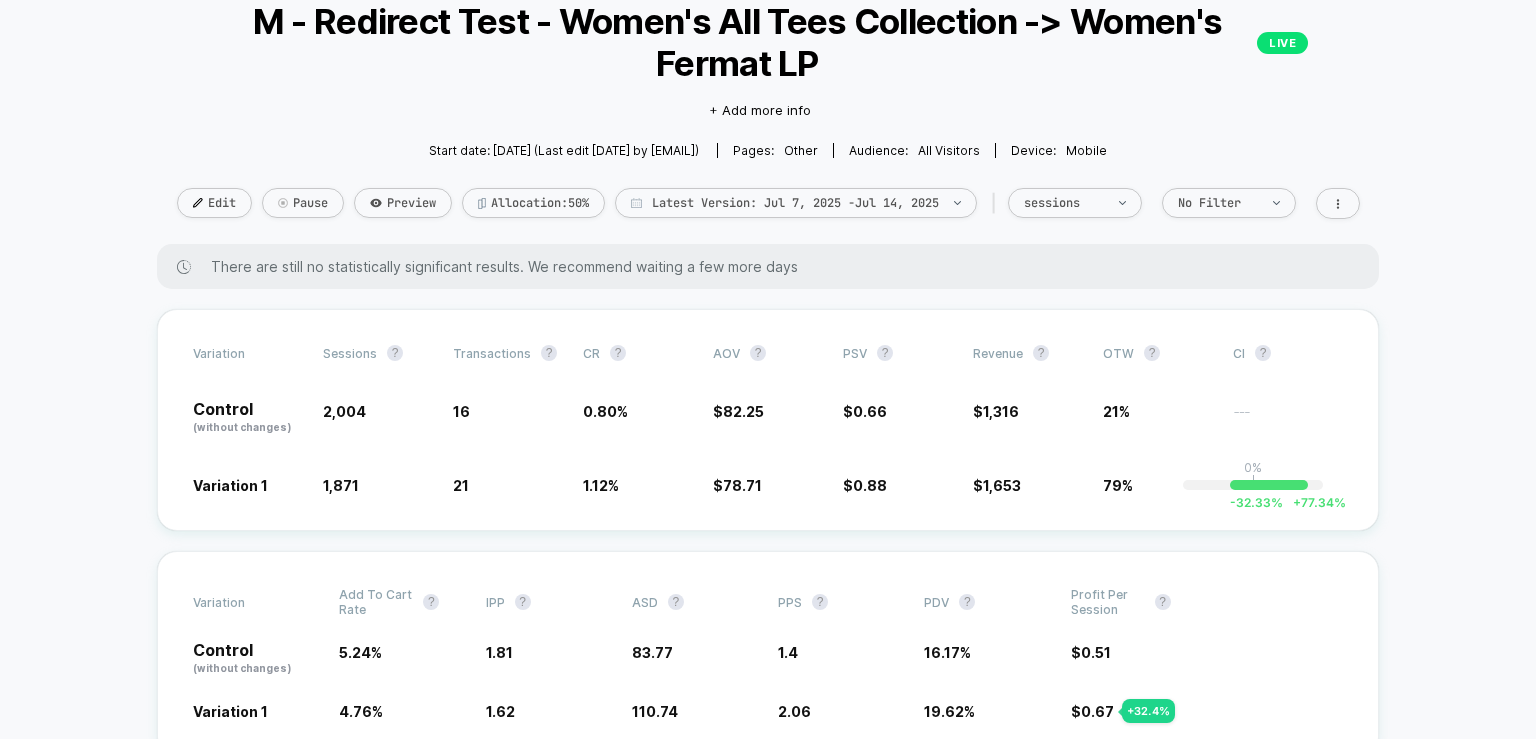 scroll, scrollTop: 200, scrollLeft: 0, axis: vertical 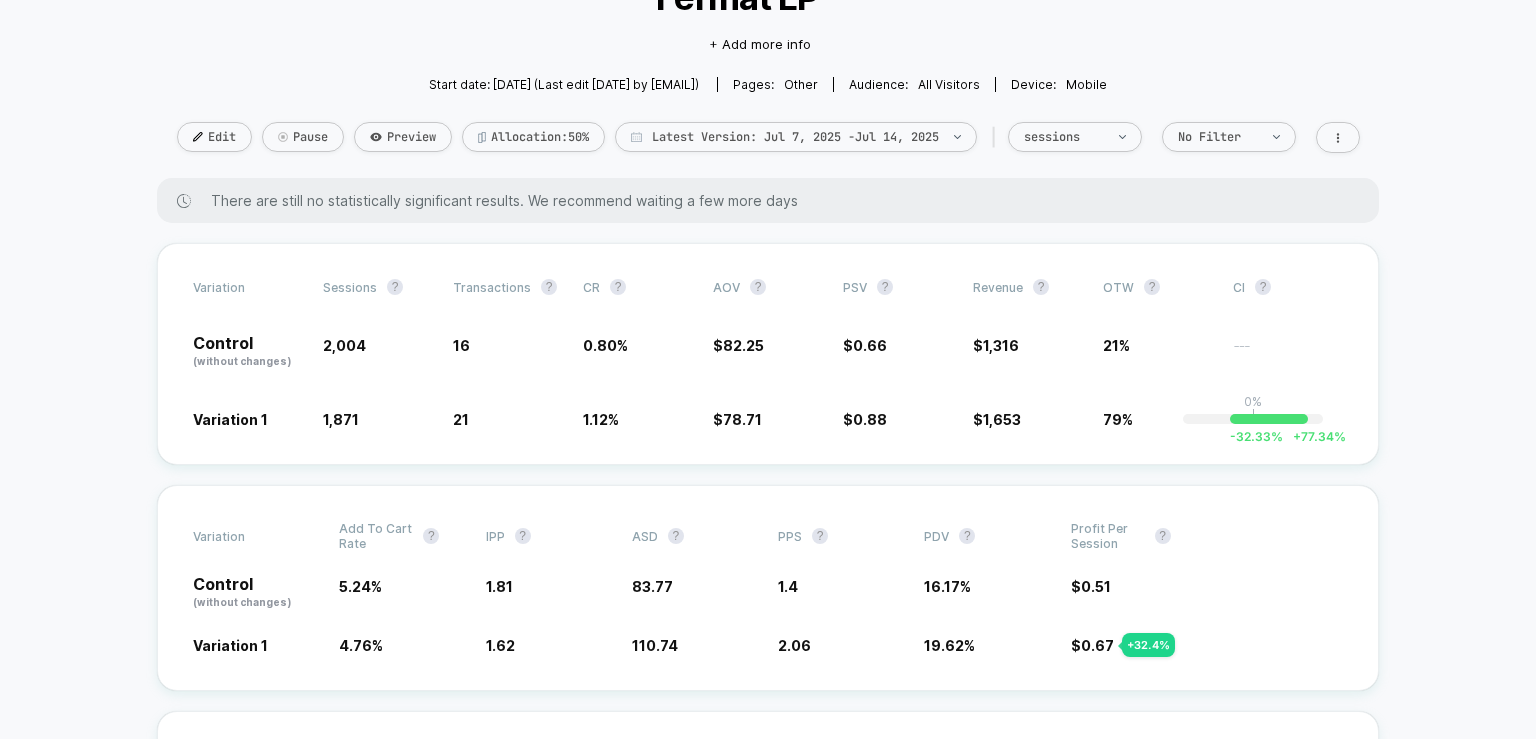 click on "< Back to all live experiences  M - Redirect Test - Women's All Tees Collection -> Women's Fermat LP LIVE Click to edit experience details + Add more info Start date: 7/8/2025 (Last edit 7/8/2025 by dan@freshcleantees.com) Pages: other Audience: All Visitors Device: mobile Edit Pause  Preview Allocation:  50% Latest Version:     Jul 7, 2025    -    Jul 14, 2025 |   sessions   No Filter There are still no statistically significant results. We recommend waiting a few more days Variation Sessions ? Transactions ? CR ? AOV ? PSV ? Revenue ? OTW ? CI ? Control (without changes) 2,004 16 0.80 % $ 82.25 $ 0.66 $ 1,316 21% --- Variation 1 1,871 - 6.6 % 21 + 40.6 % 1.12 % + 40.6 % $ 78.71 - 4.3 % $ 0.88 + 34.5 % $ 1,653 + 34.5 % 79% 0% | -32.33 % + 77.34 % Variation Add To Cart Rate ? IPP ? ASD ? PPS ? PDV ? Profit Per Session ? Control (without changes) 5.24 % 1.81 83.77 1.4 16.17 % $ 0.51 Variation 1 4.76 % - 9.2 % 1.62 - 10.7 % 110.74 + 32.2 % 2.06 + 47.6 % 19.62 % + 21.3 % $ 0.67 + 32.4 % ? Variation 1 CONTROL $0" at bounding box center [768, 3554] 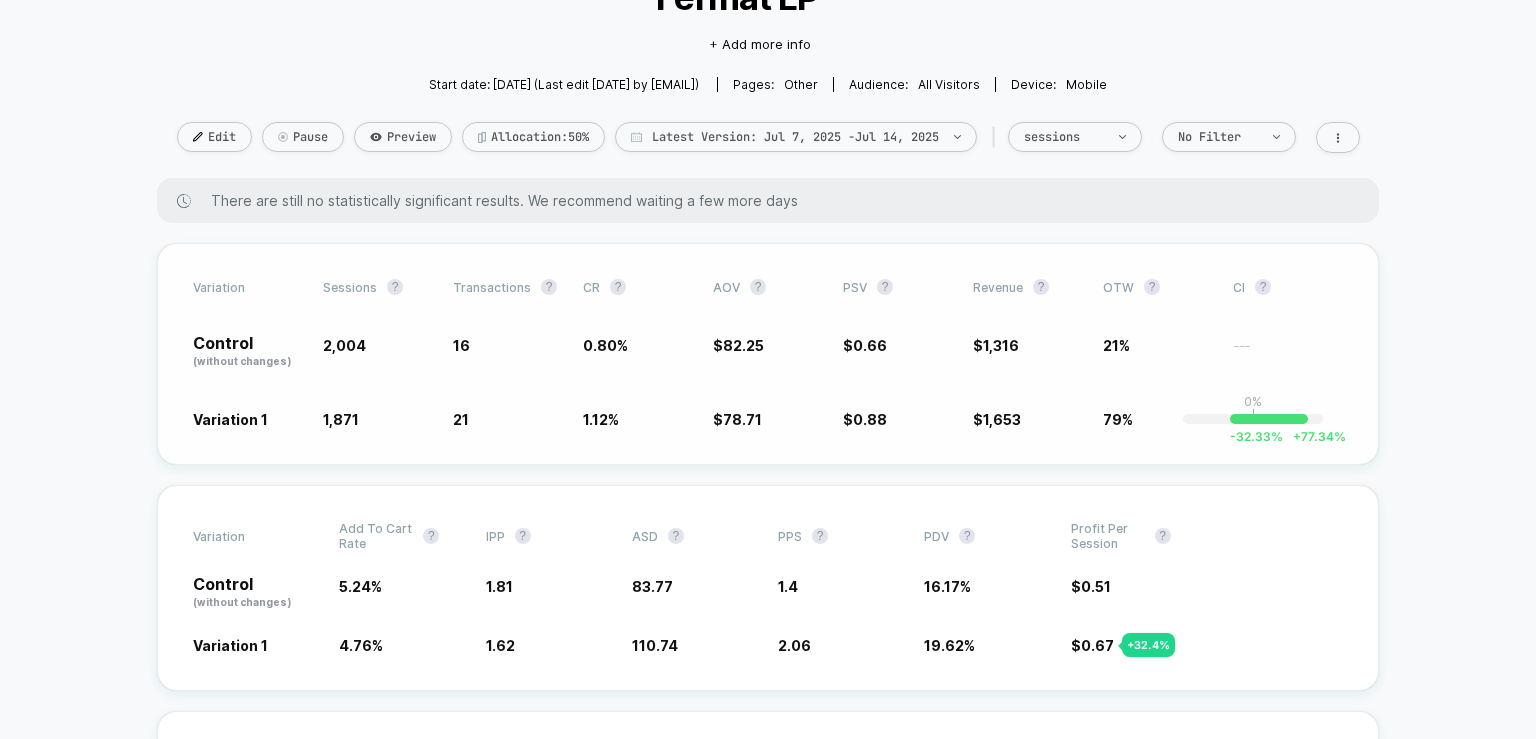 drag, startPoint x: 316, startPoint y: 342, endPoint x: 383, endPoint y: 343, distance: 67.00746 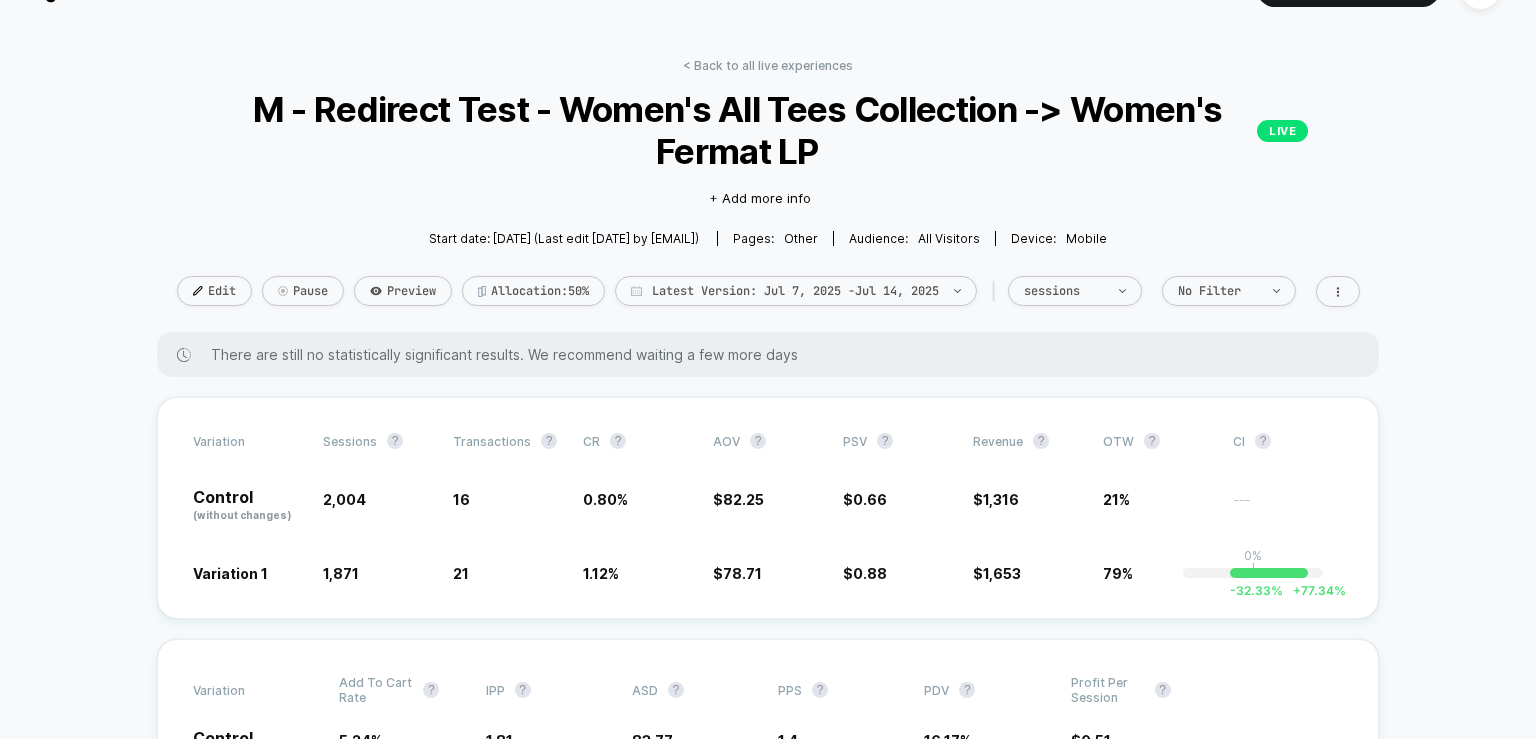 scroll, scrollTop: 0, scrollLeft: 0, axis: both 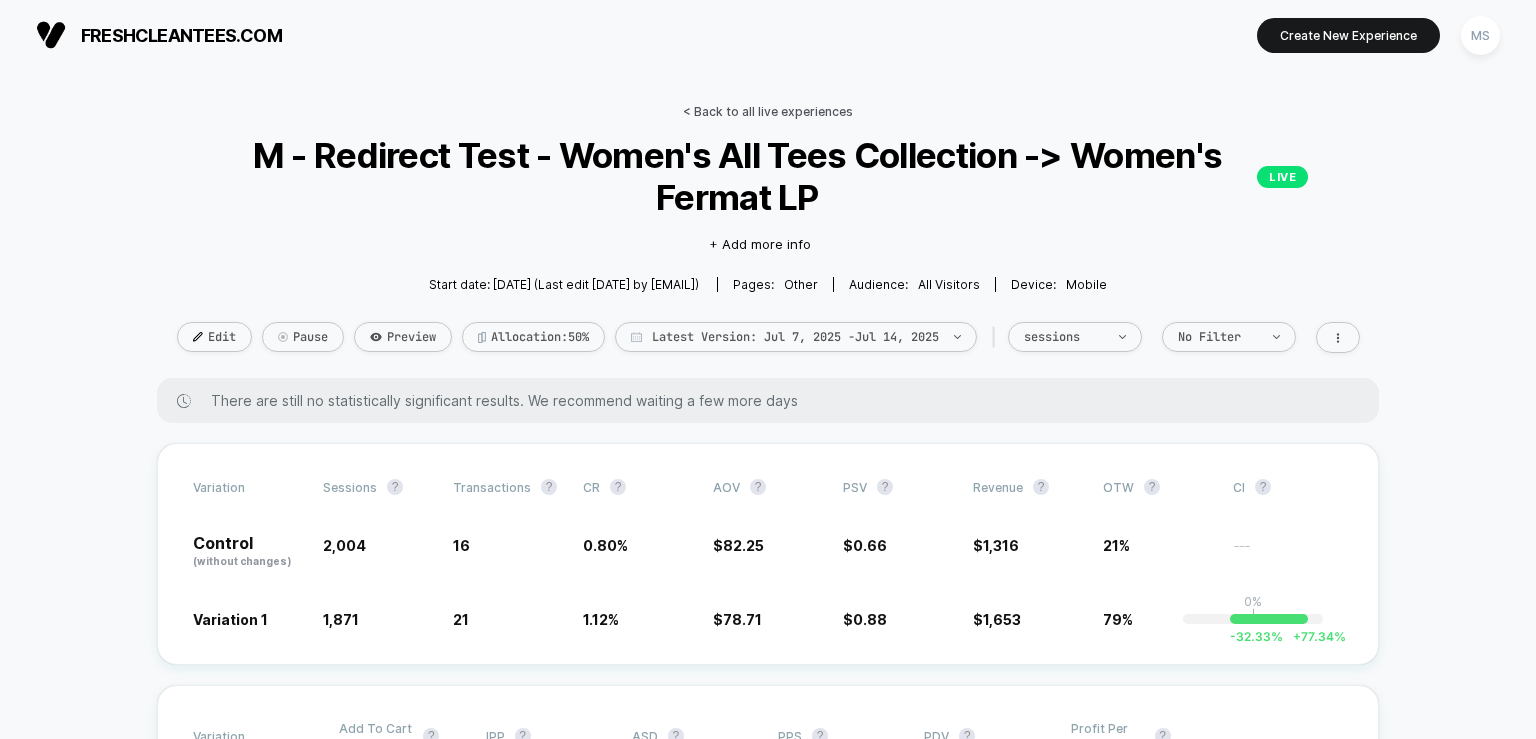click on "< Back to all live experiences" at bounding box center (768, 111) 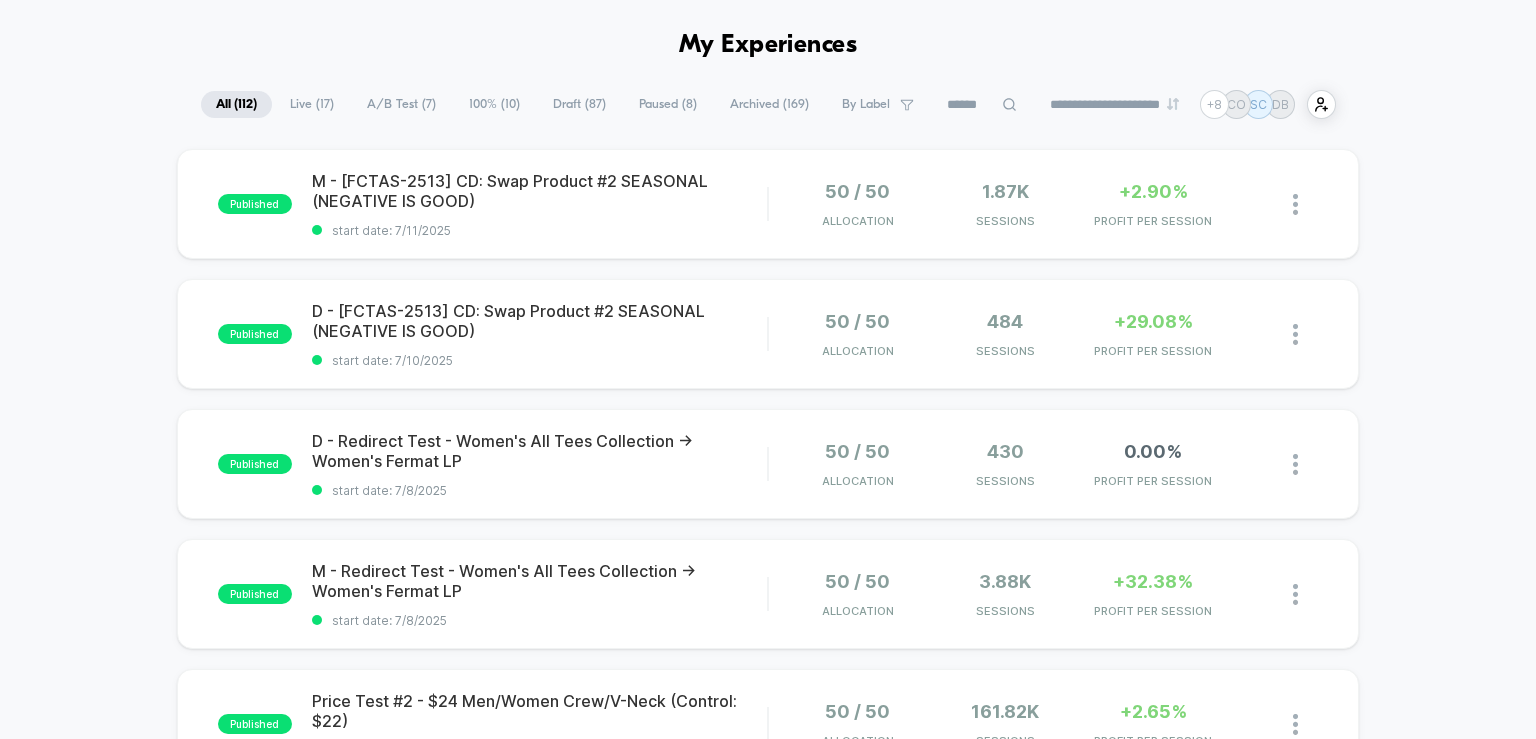 scroll, scrollTop: 100, scrollLeft: 0, axis: vertical 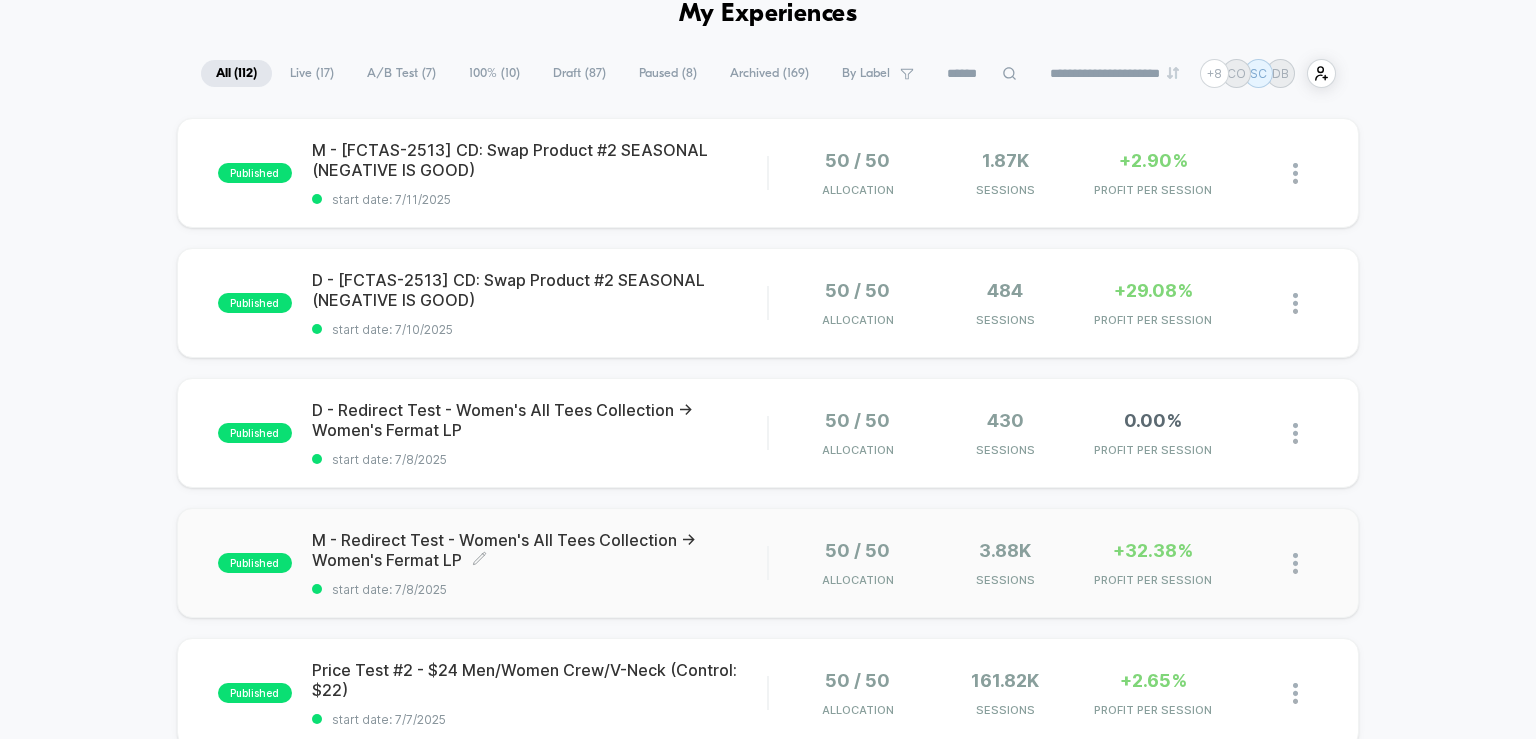 click on "M - Redirect Test - Women's All Tees Collection -> Women's Fermat LP Click to edit experience details" at bounding box center [540, 550] 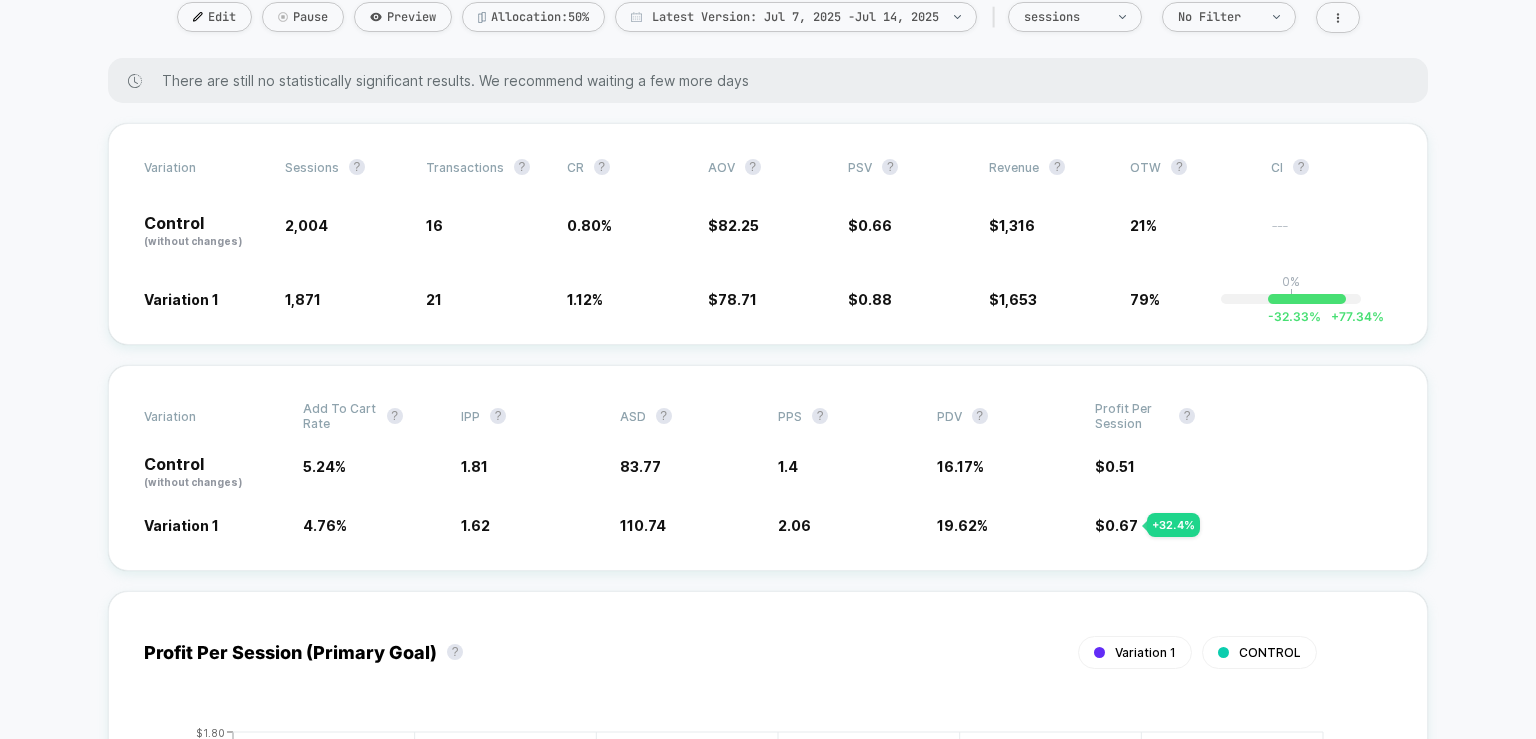 scroll, scrollTop: 0, scrollLeft: 0, axis: both 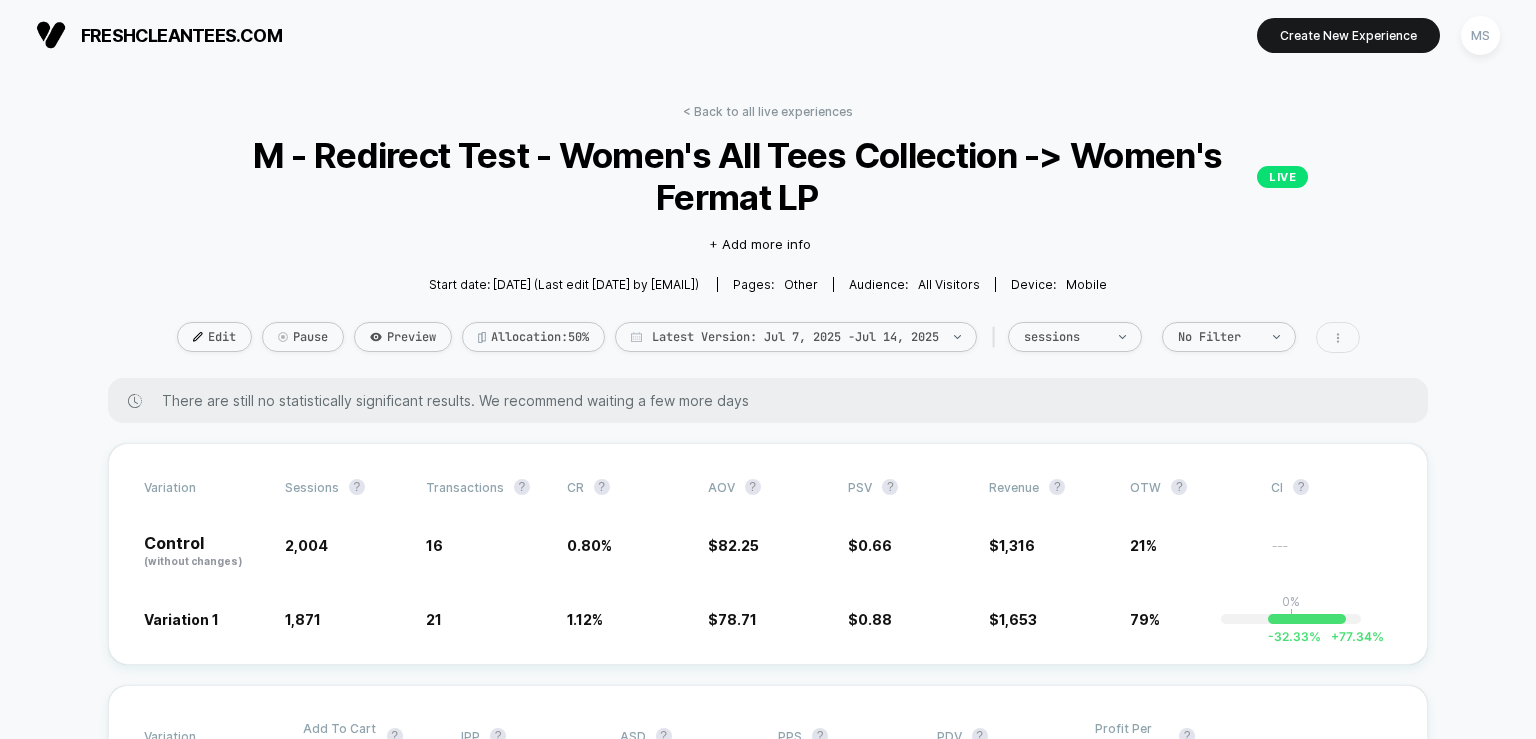 click at bounding box center (1338, 337) 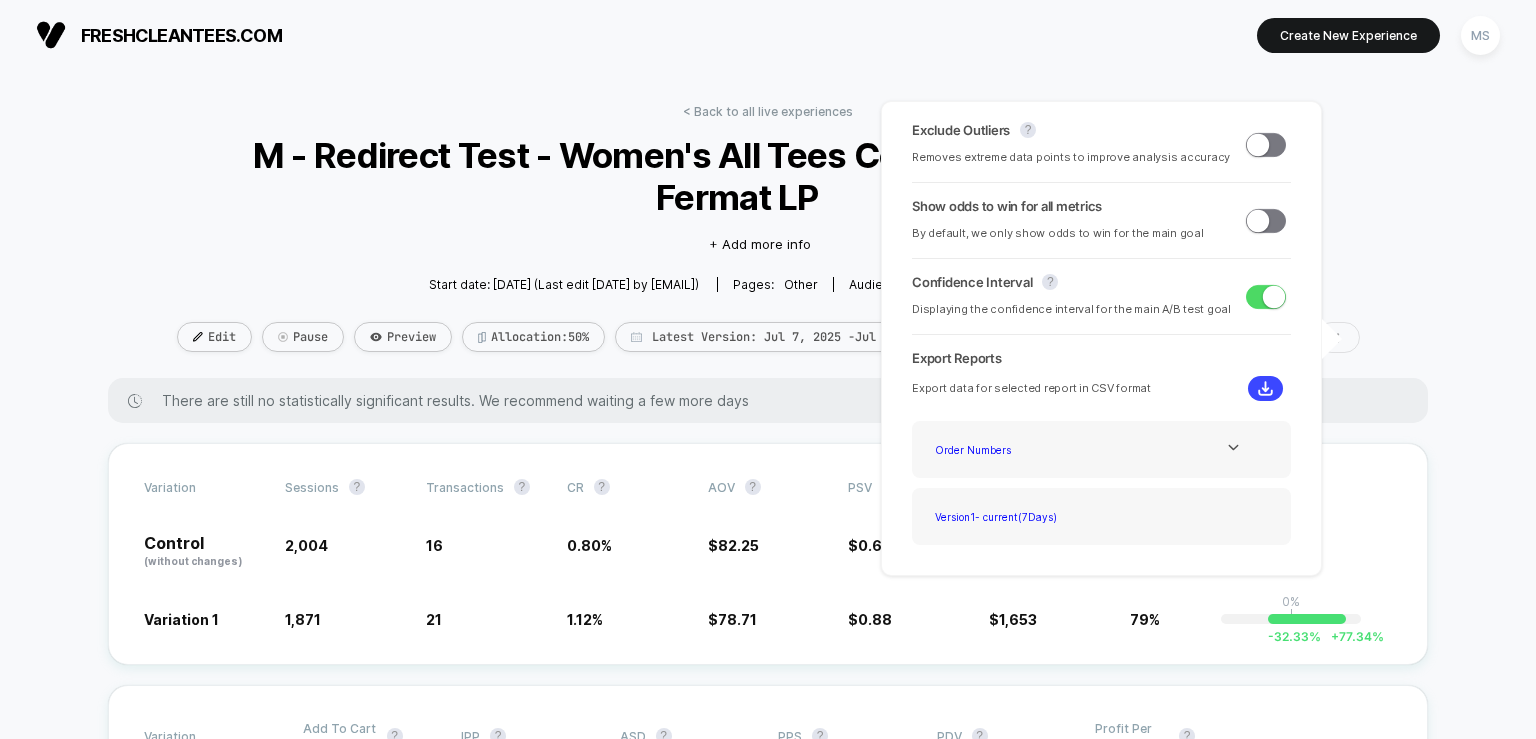 click at bounding box center (1338, 337) 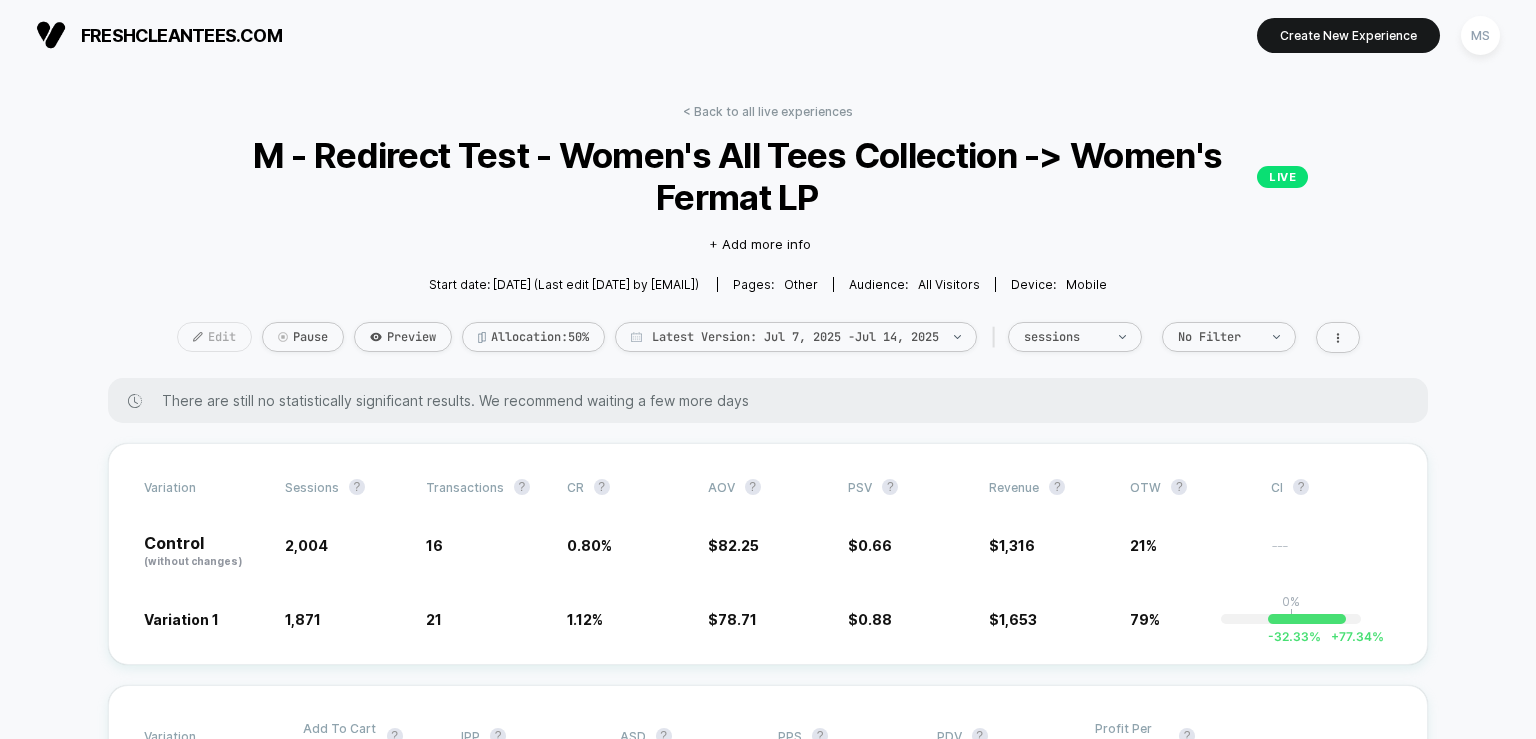 click on "Edit" at bounding box center (214, 337) 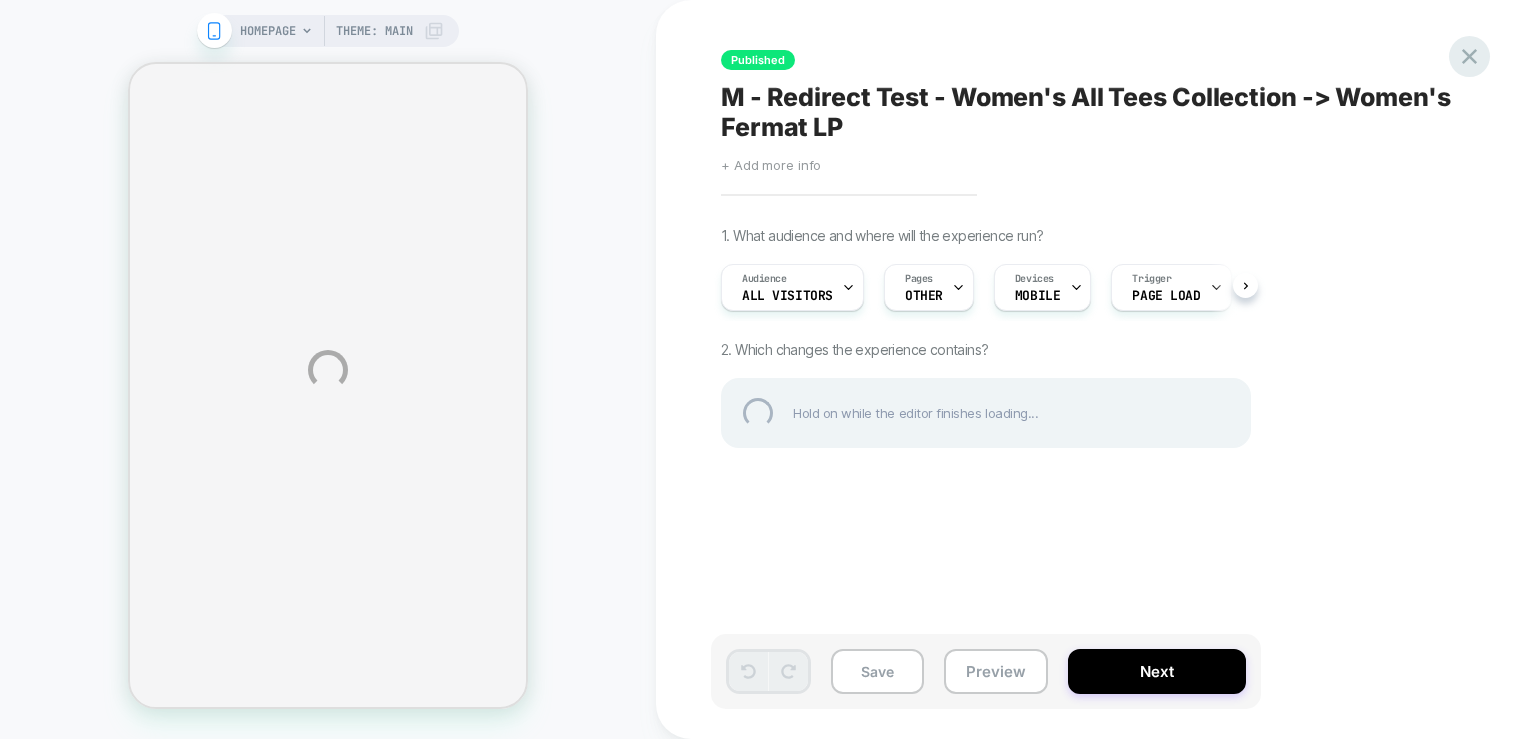 click at bounding box center [1469, 56] 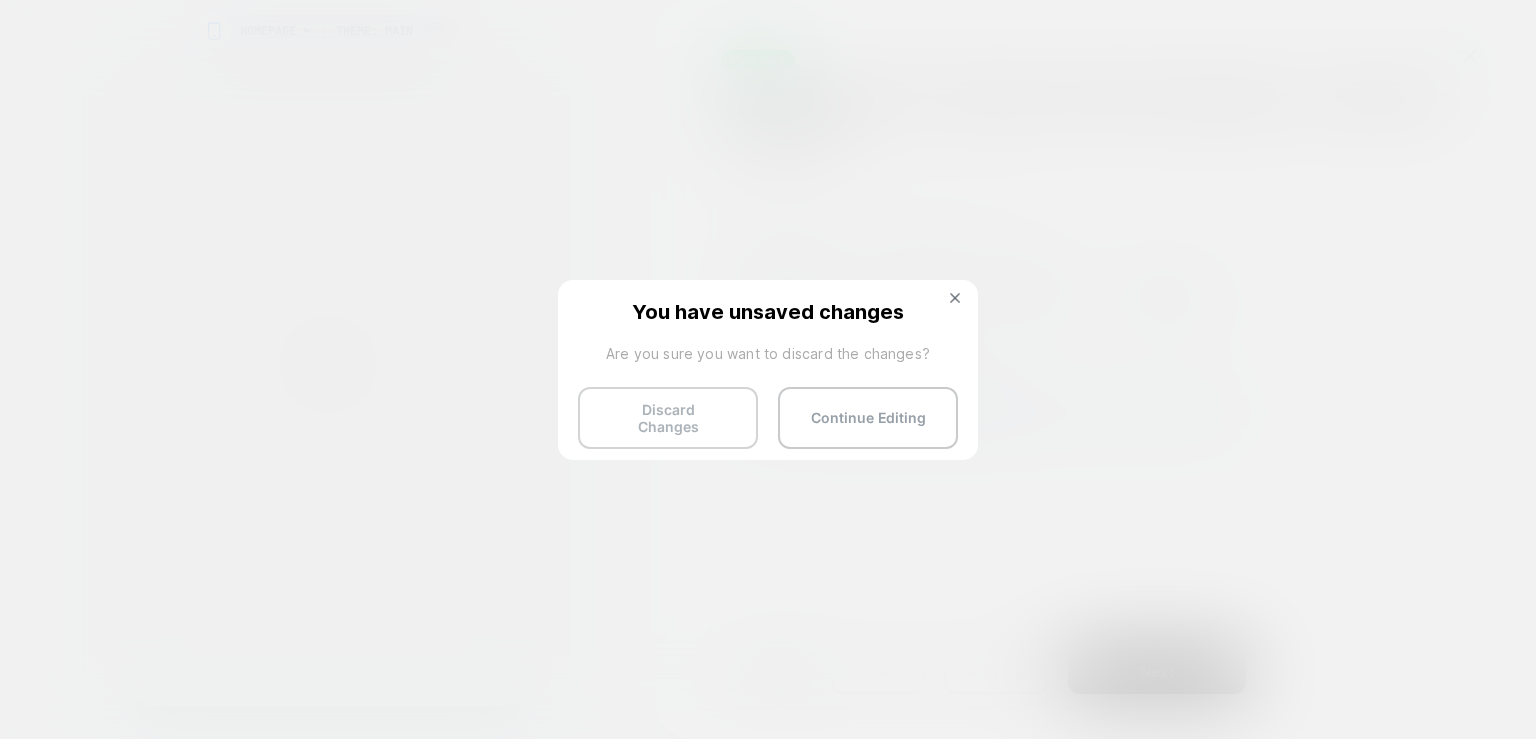 click on "Discard Changes" at bounding box center [668, 418] 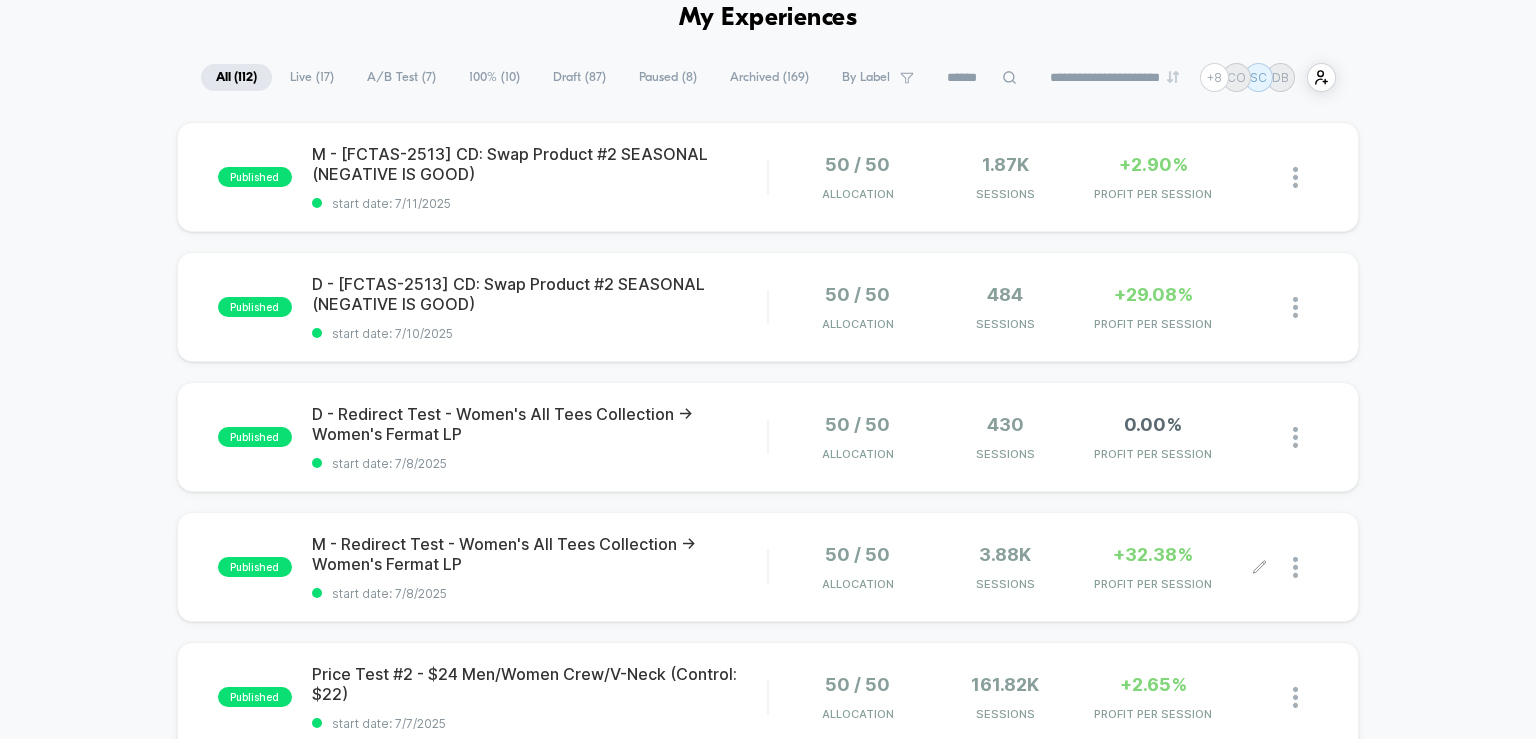 scroll, scrollTop: 100, scrollLeft: 0, axis: vertical 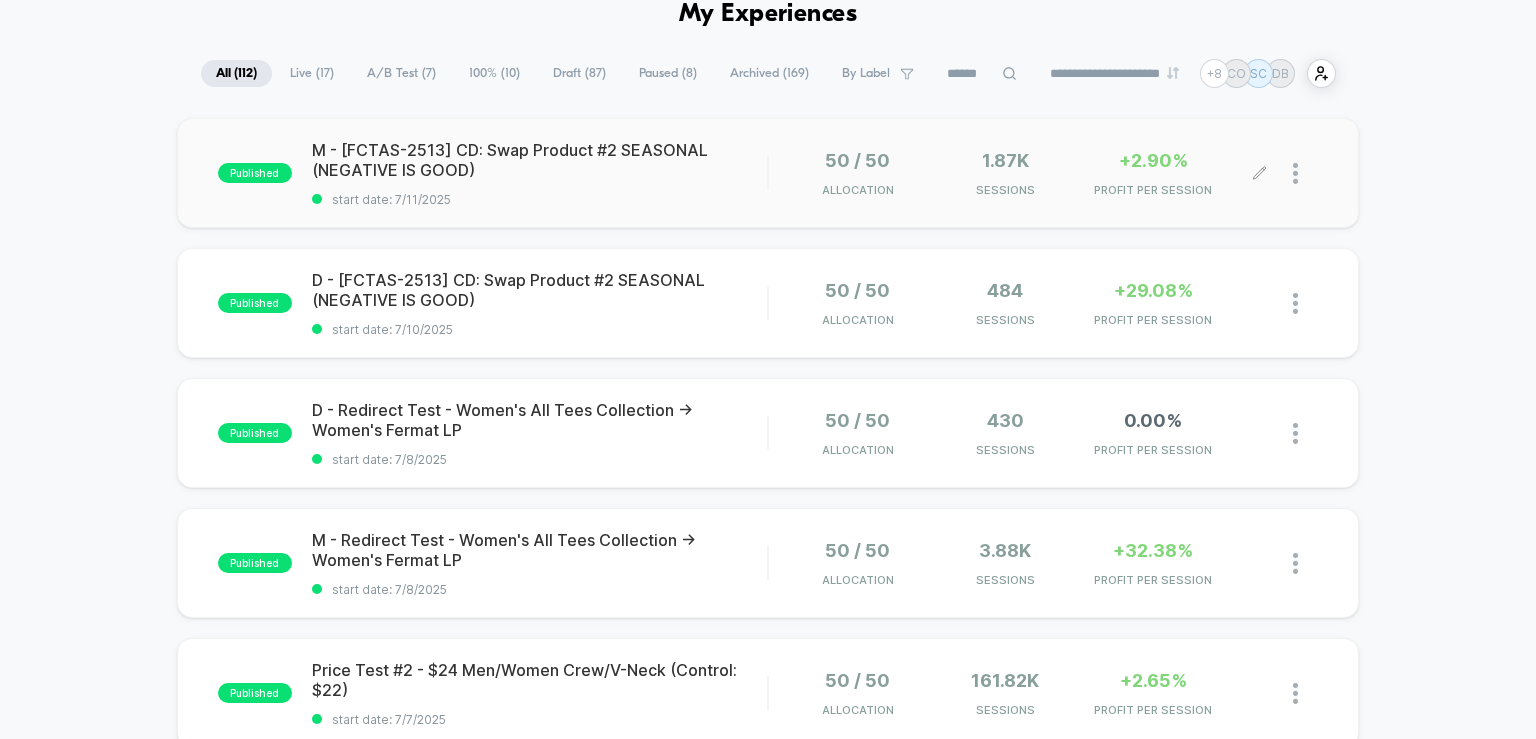 click on "+2.90%" at bounding box center (1153, 160) 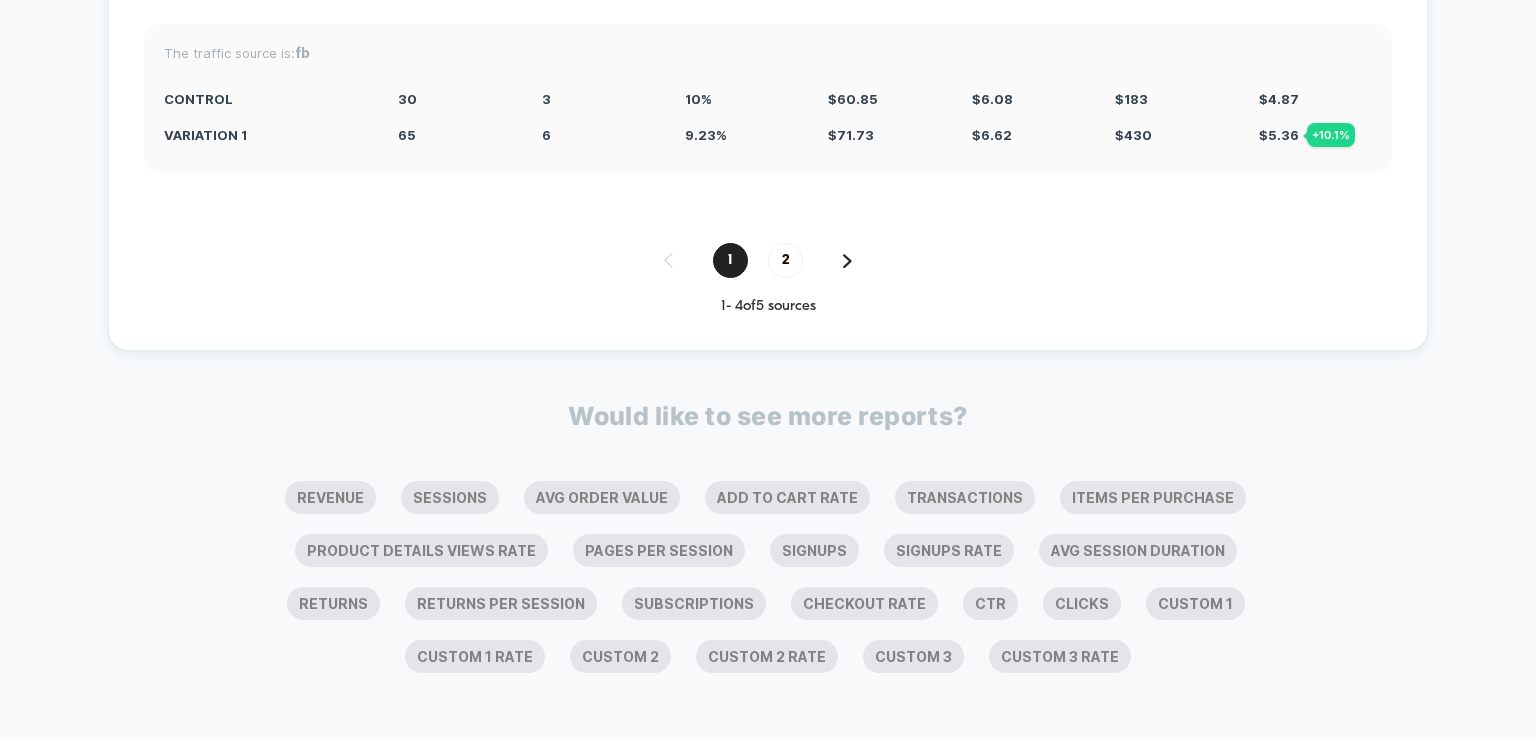 scroll, scrollTop: 5290, scrollLeft: 0, axis: vertical 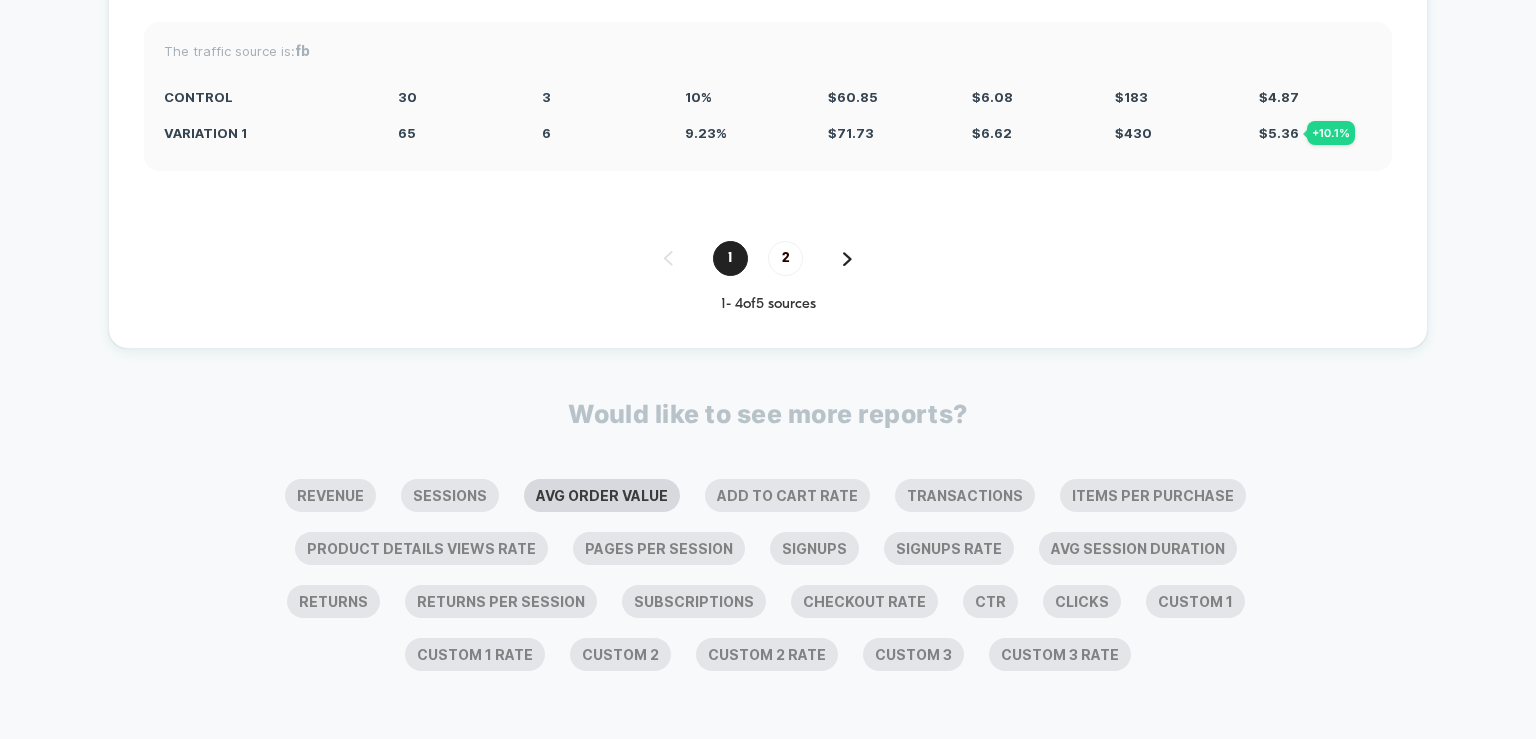 click on "Avg Order Value" at bounding box center (602, 495) 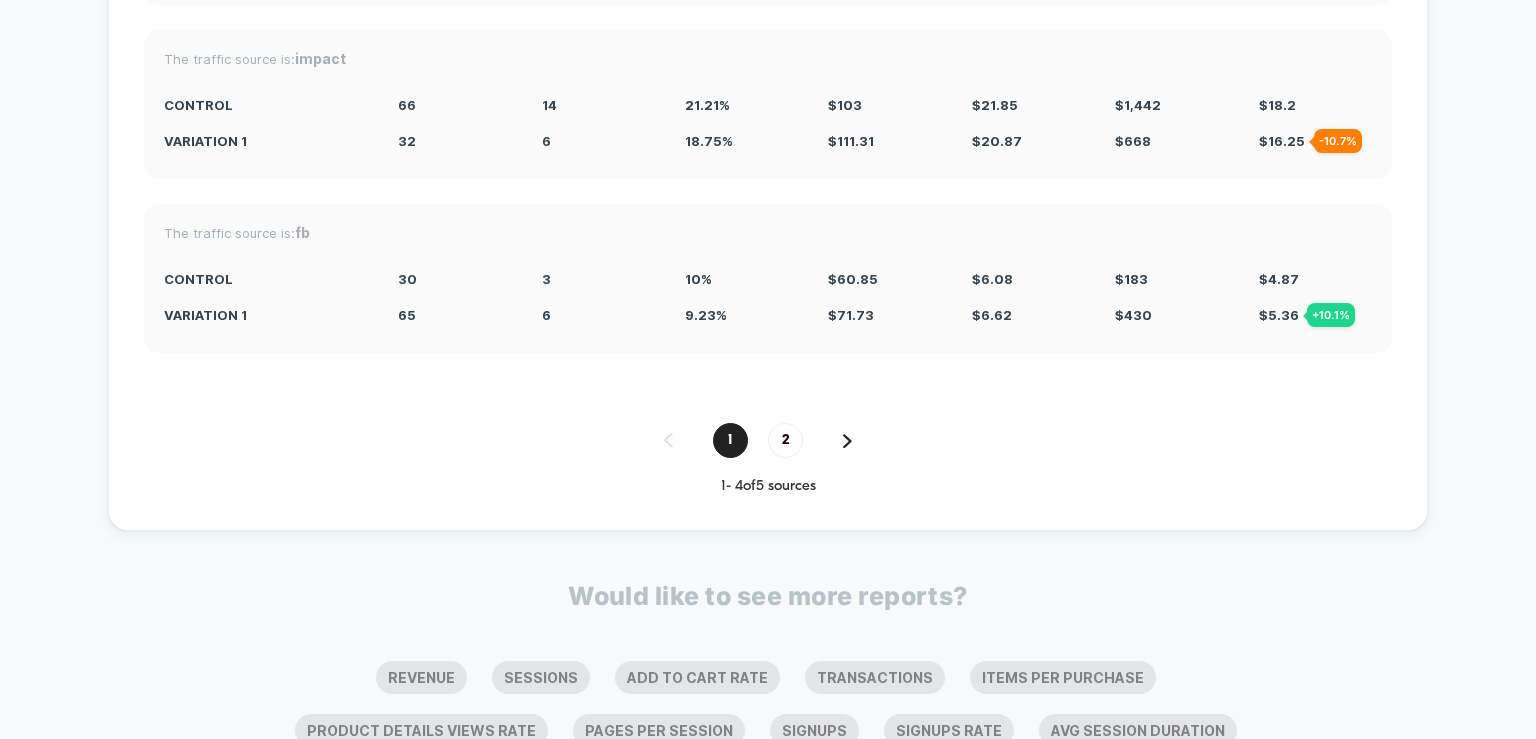 scroll, scrollTop: 5781, scrollLeft: 0, axis: vertical 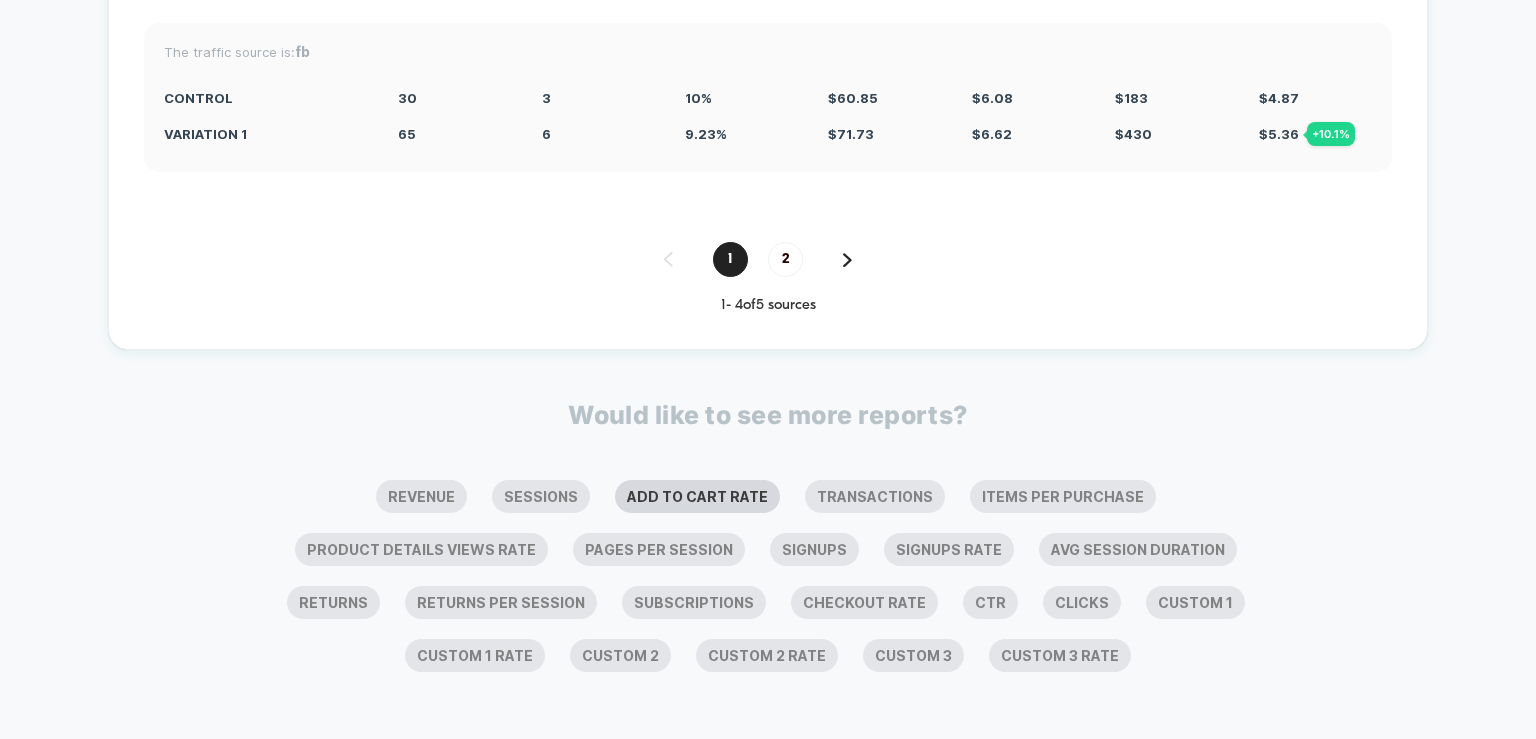 click on "Add To Cart Rate" at bounding box center (697, 496) 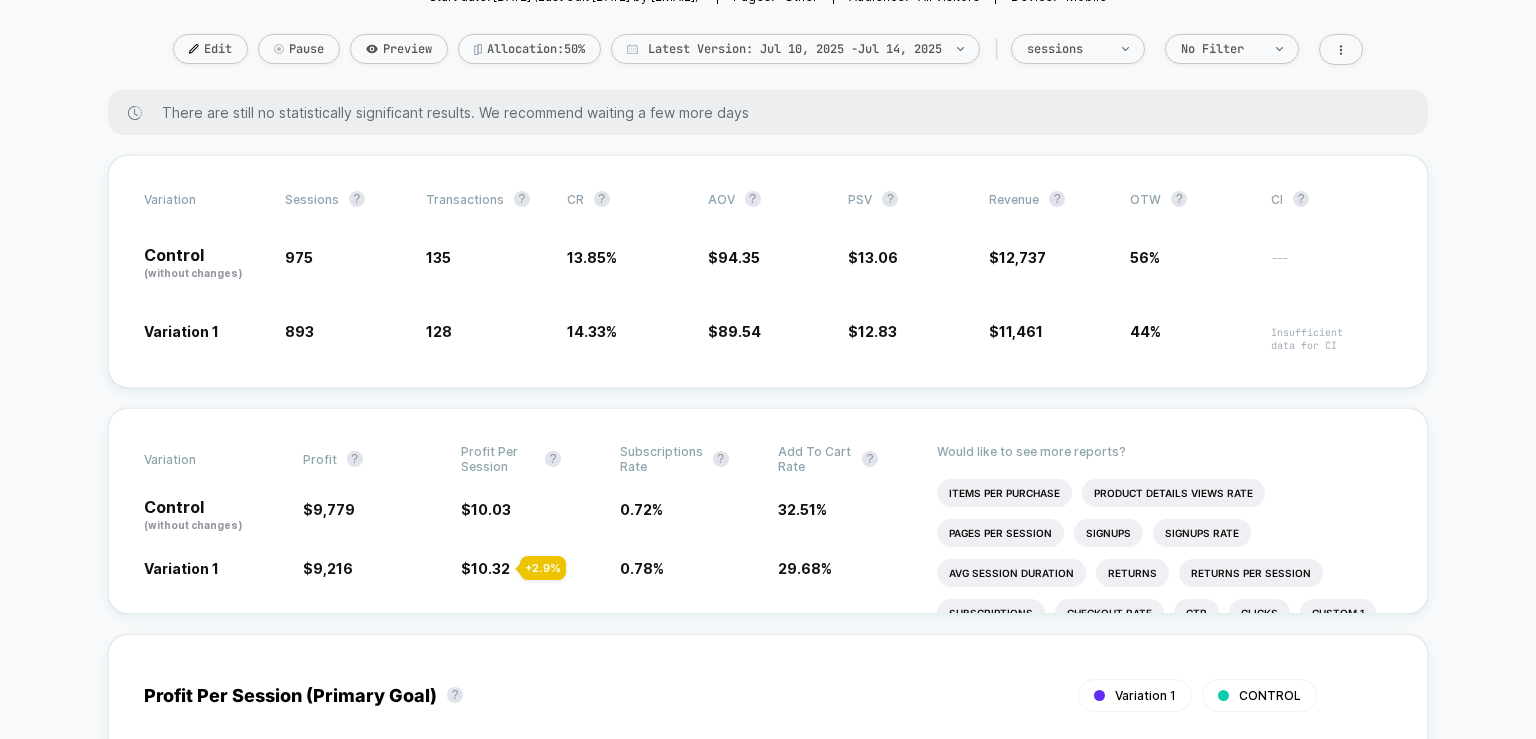scroll, scrollTop: 600, scrollLeft: 0, axis: vertical 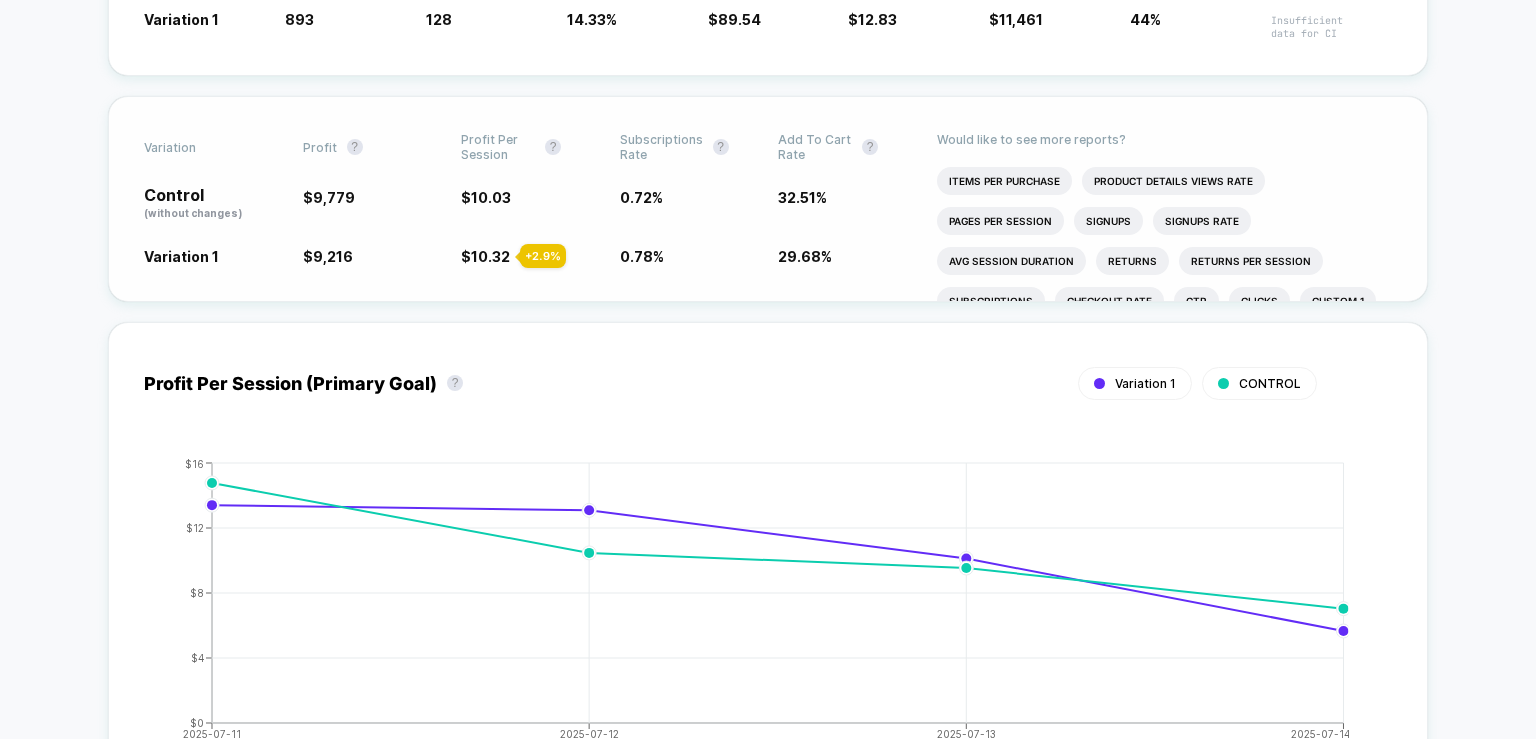 drag, startPoint x: 831, startPoint y: 206, endPoint x: 788, endPoint y: 199, distance: 43.56604 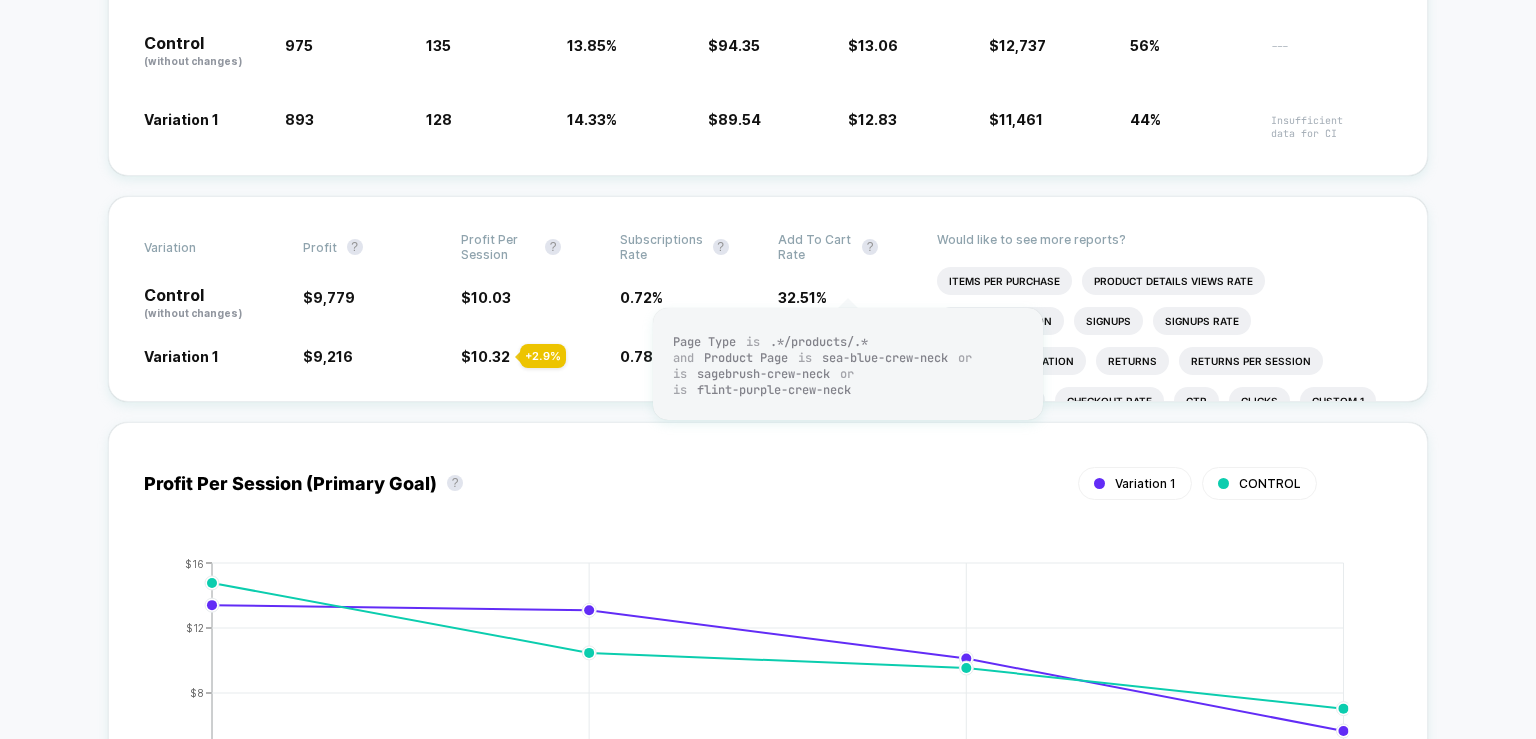 scroll, scrollTop: 0, scrollLeft: 0, axis: both 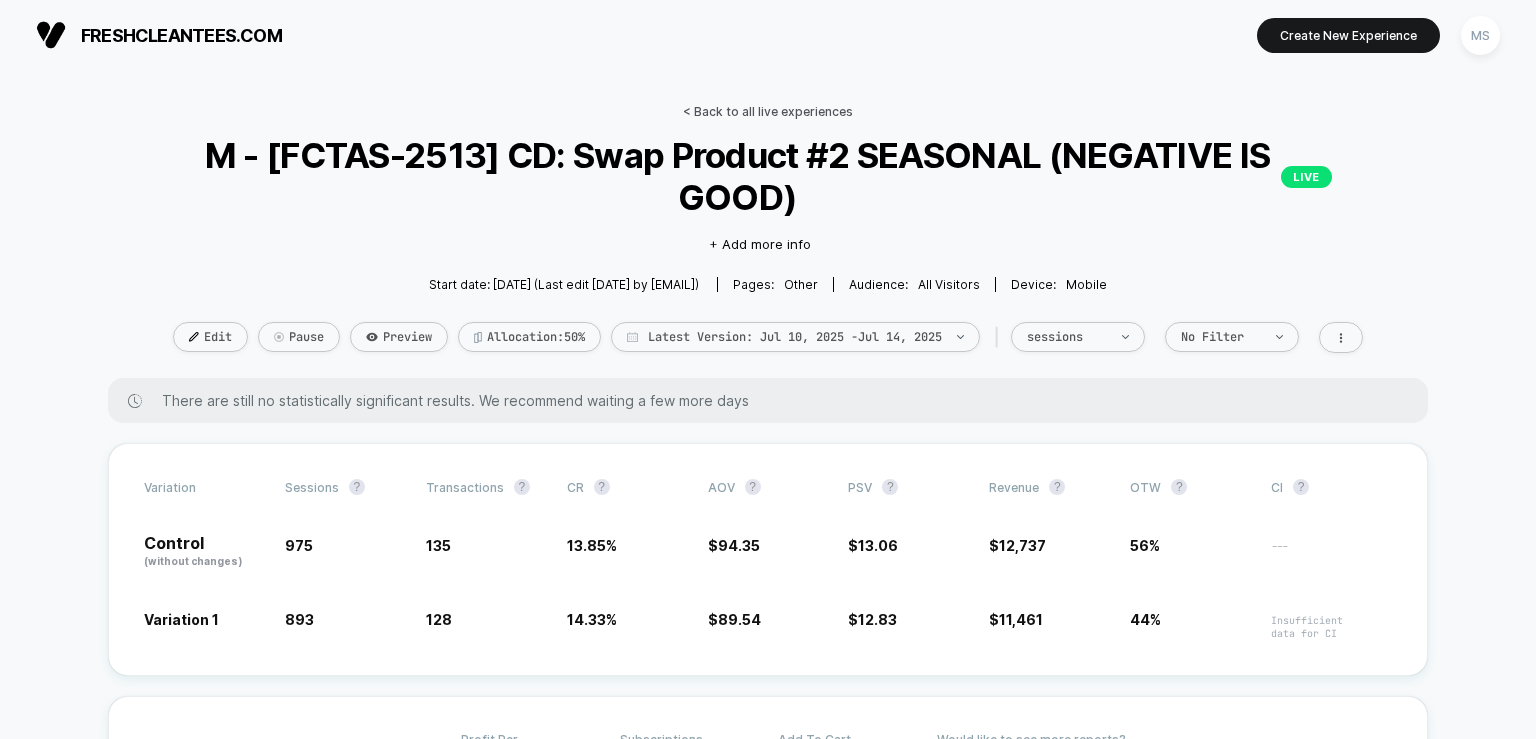 click on "< Back to all live experiences" at bounding box center (768, 111) 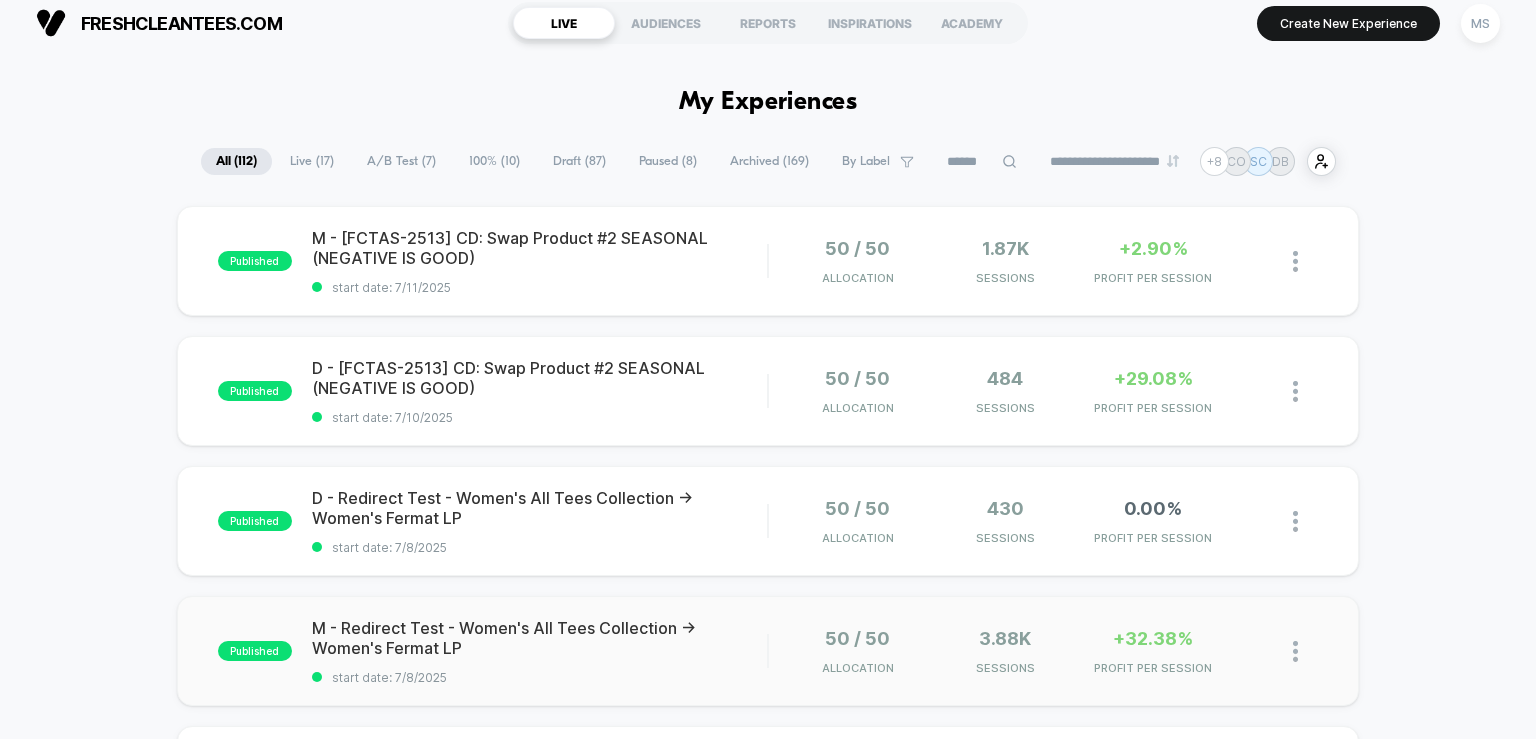 scroll, scrollTop: 0, scrollLeft: 0, axis: both 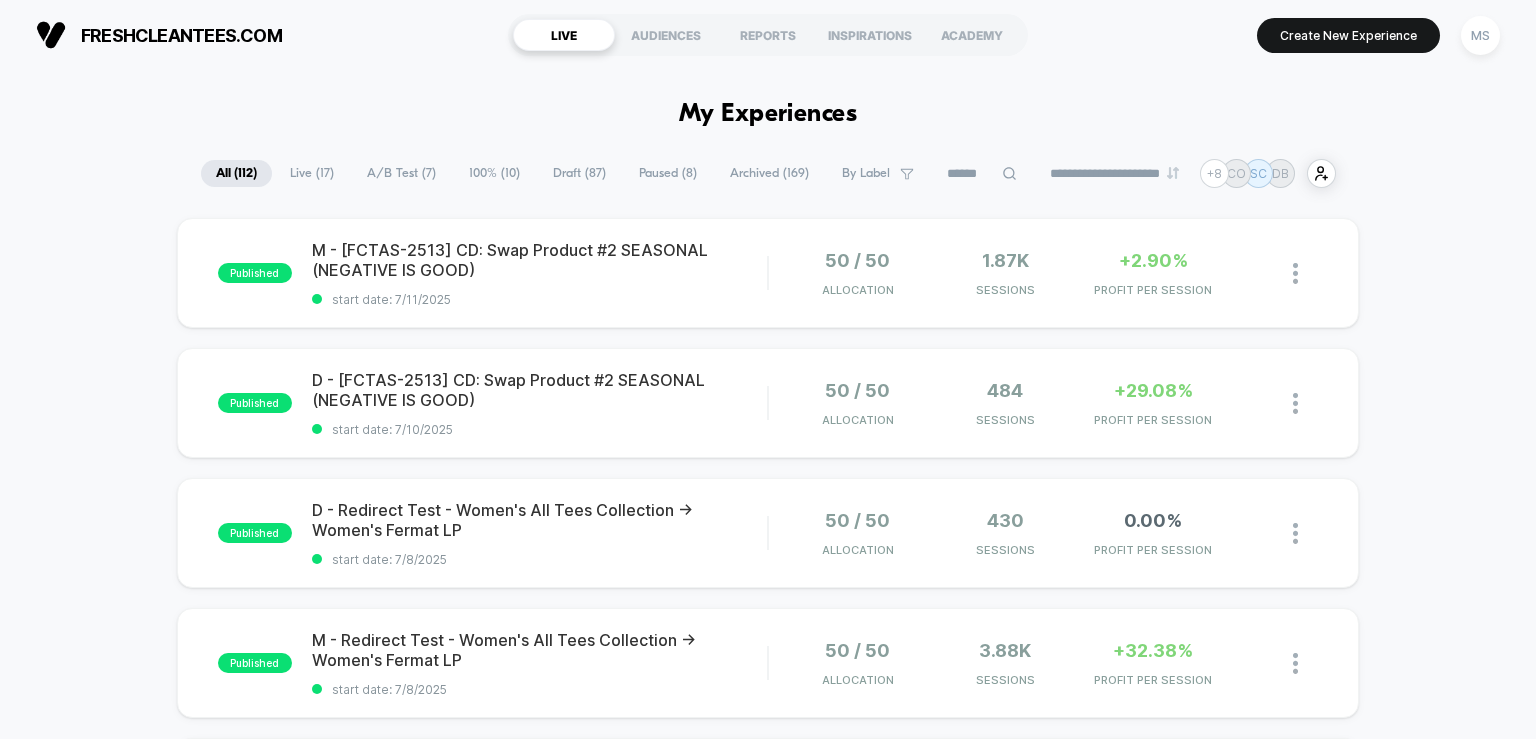 click on "100% ( 10 )" at bounding box center (494, 173) 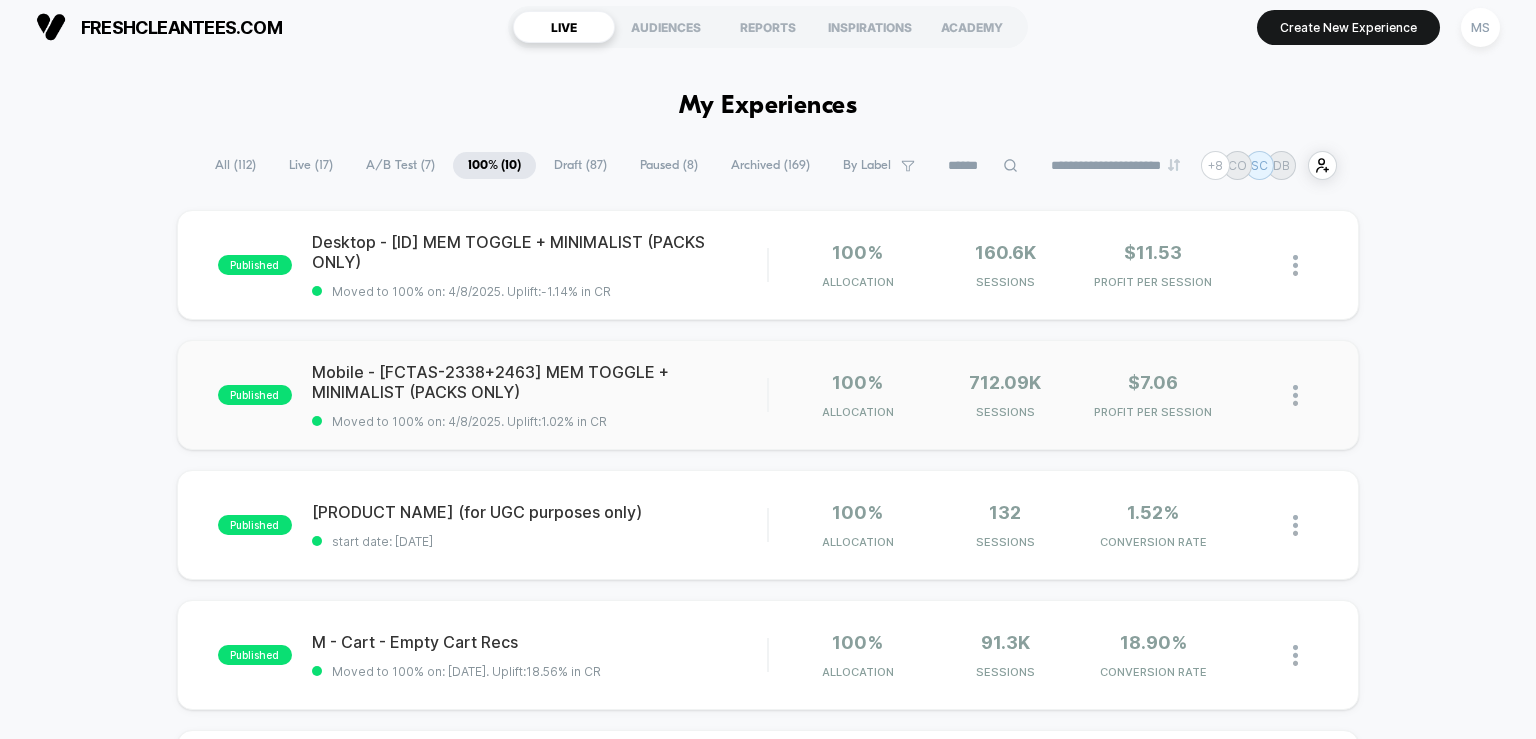 scroll, scrollTop: 0, scrollLeft: 0, axis: both 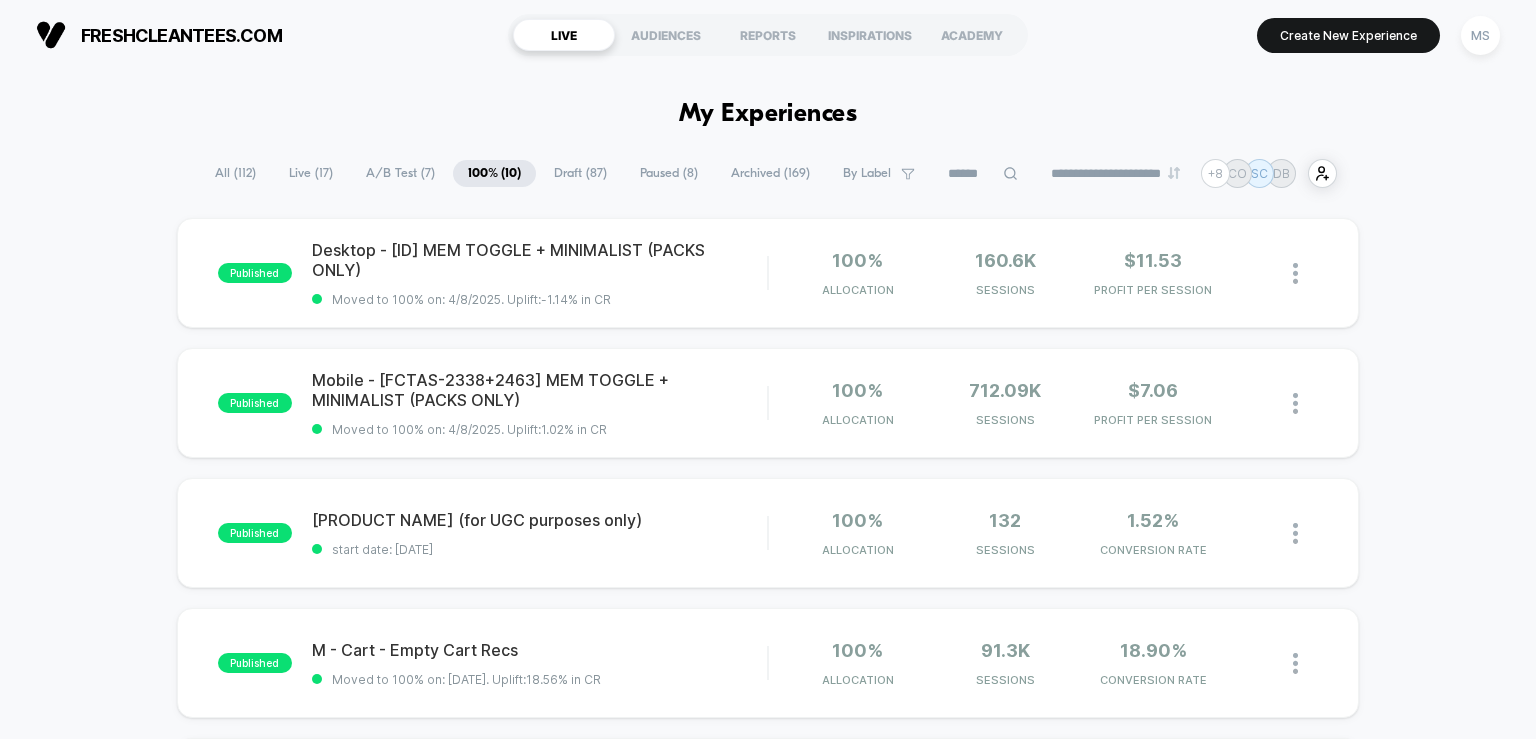 click on "Live ( 17 )" at bounding box center [311, 173] 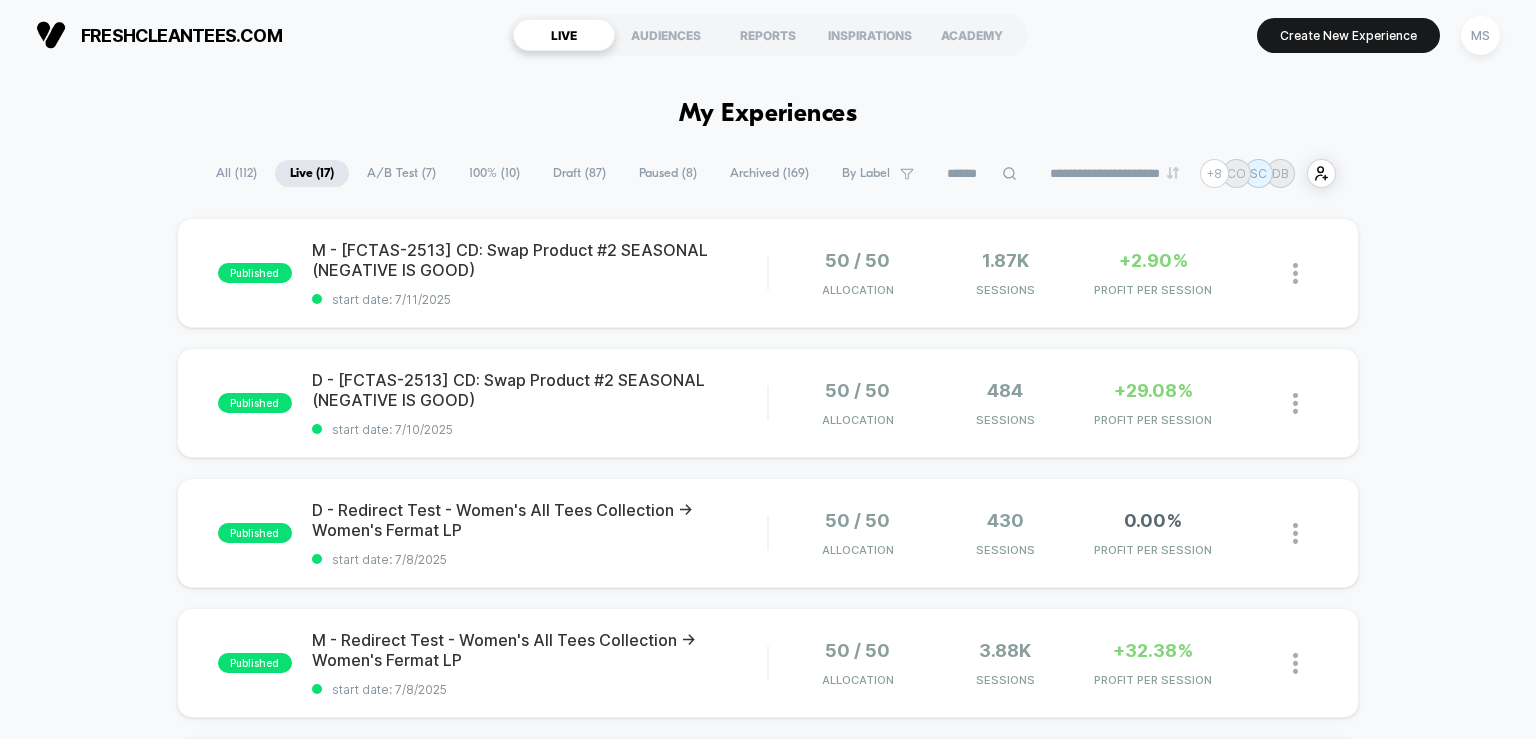 click on "A/B Test ( 7 )" at bounding box center (401, 173) 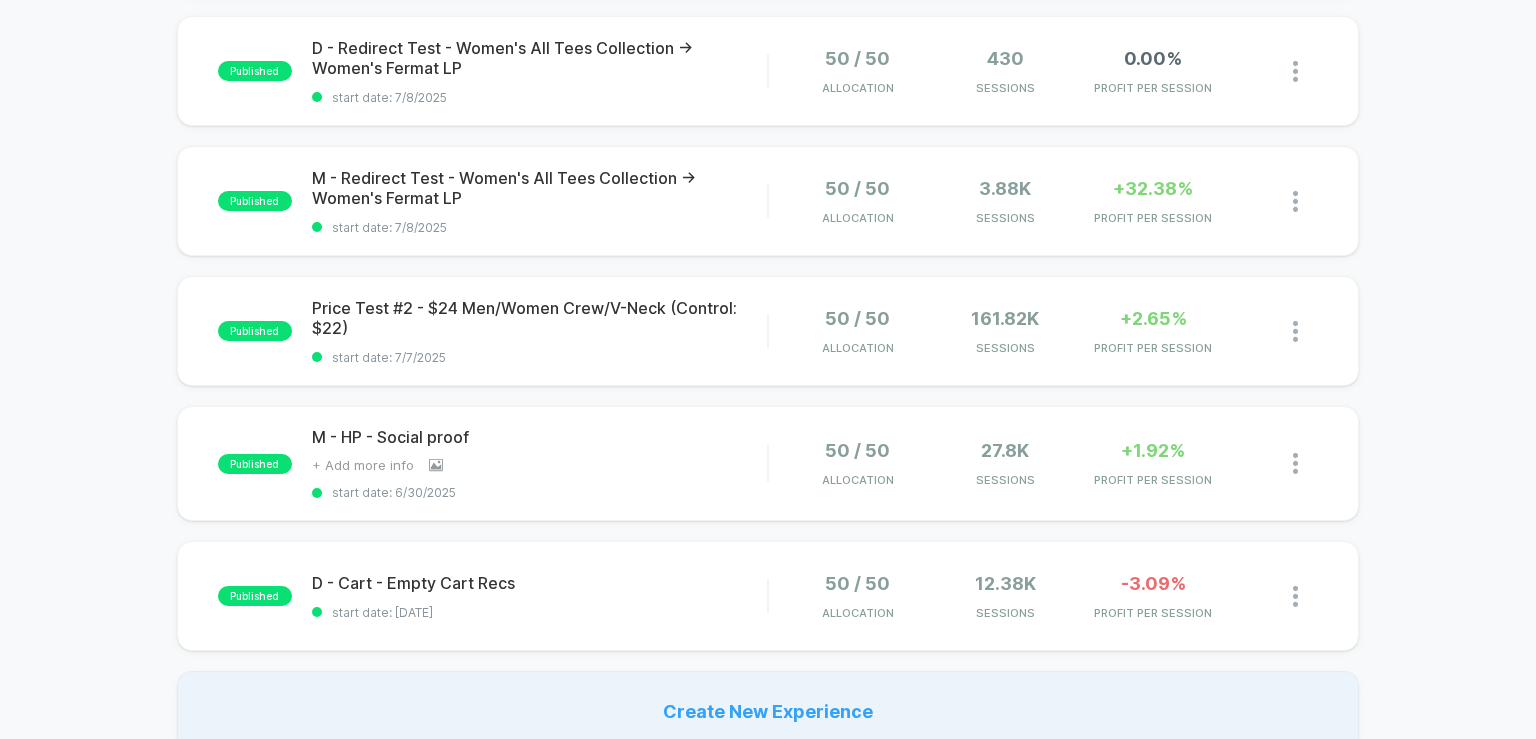 scroll, scrollTop: 500, scrollLeft: 0, axis: vertical 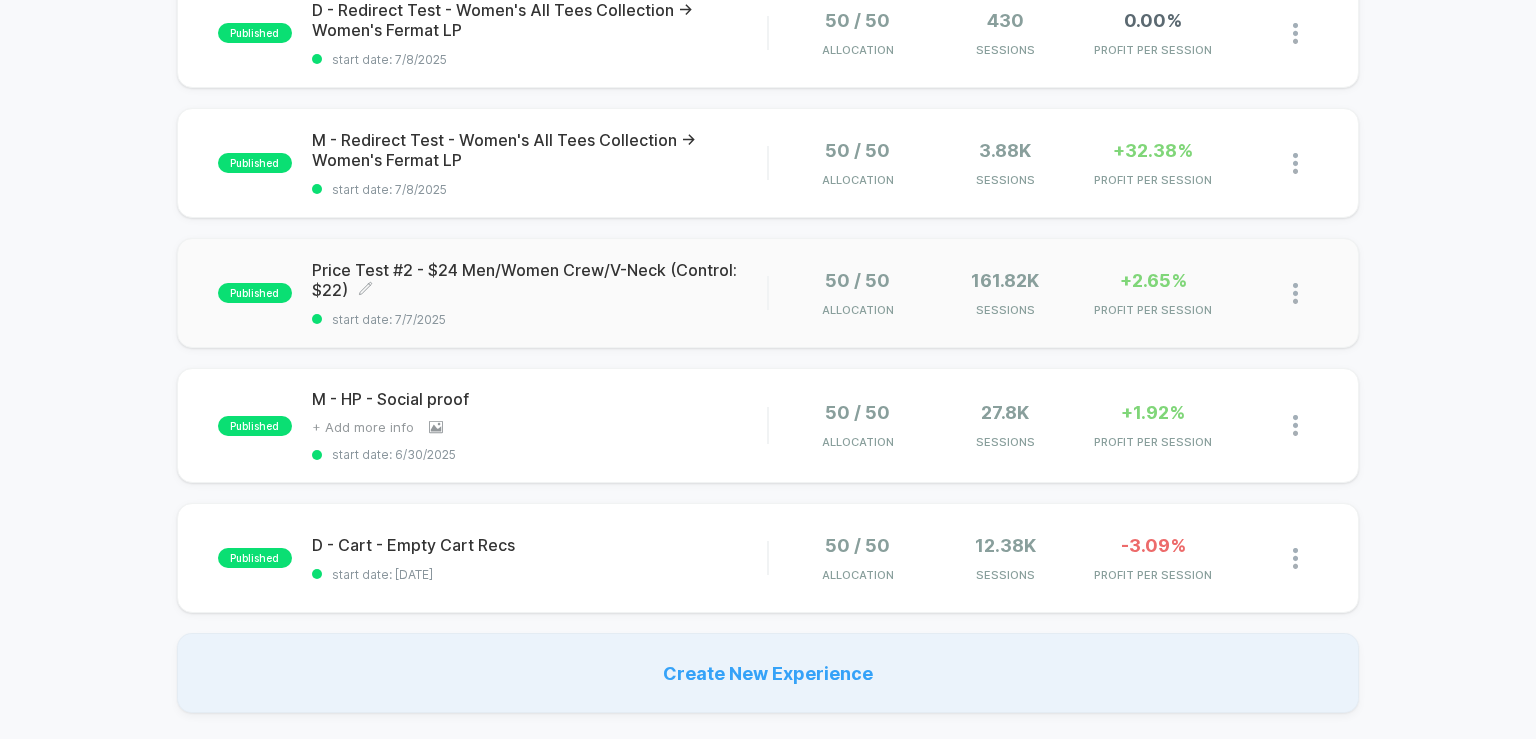 click on "Price Test #2 - $24 Men/Women Crew/V-Neck (Control: $22) Click to edit experience details" at bounding box center [540, 280] 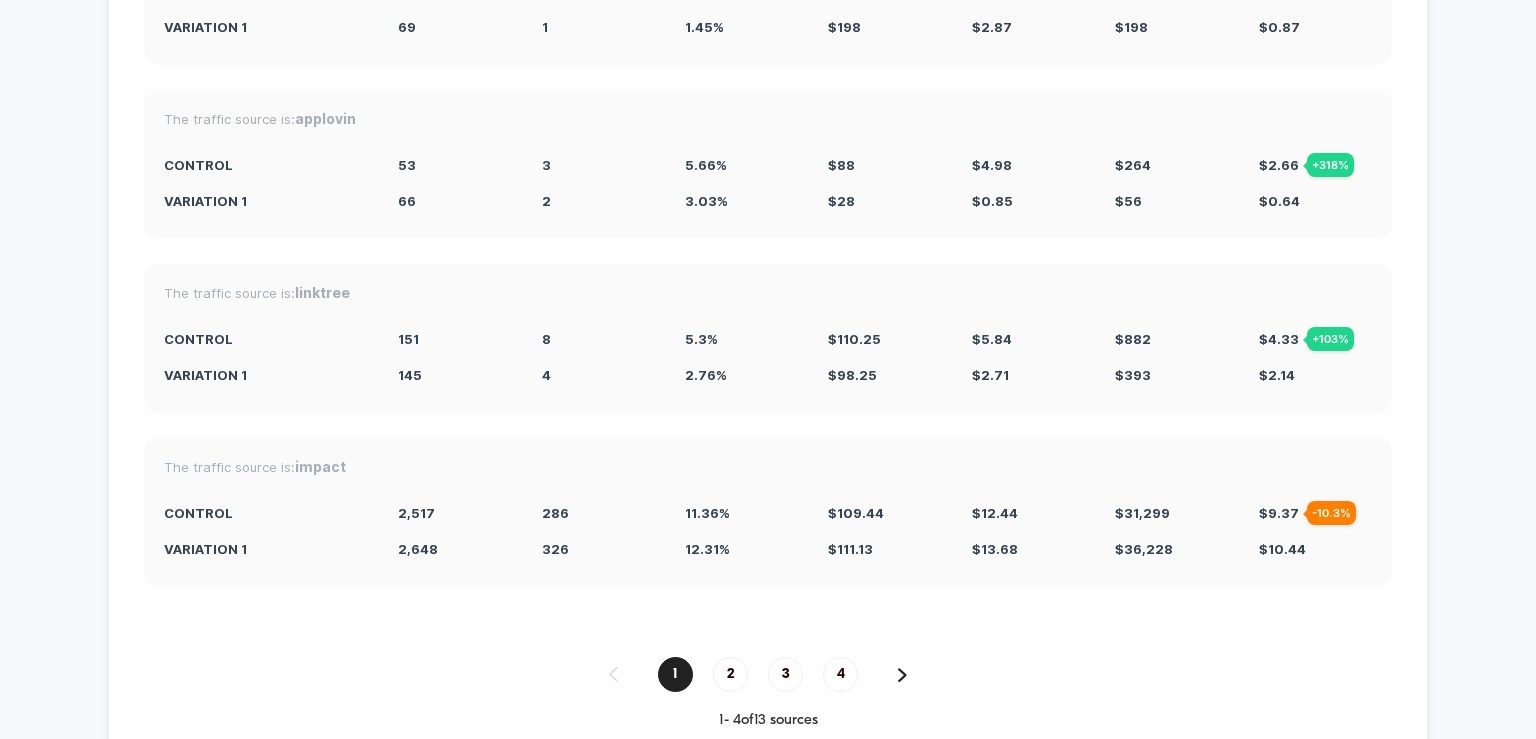 scroll, scrollTop: 6321, scrollLeft: 0, axis: vertical 